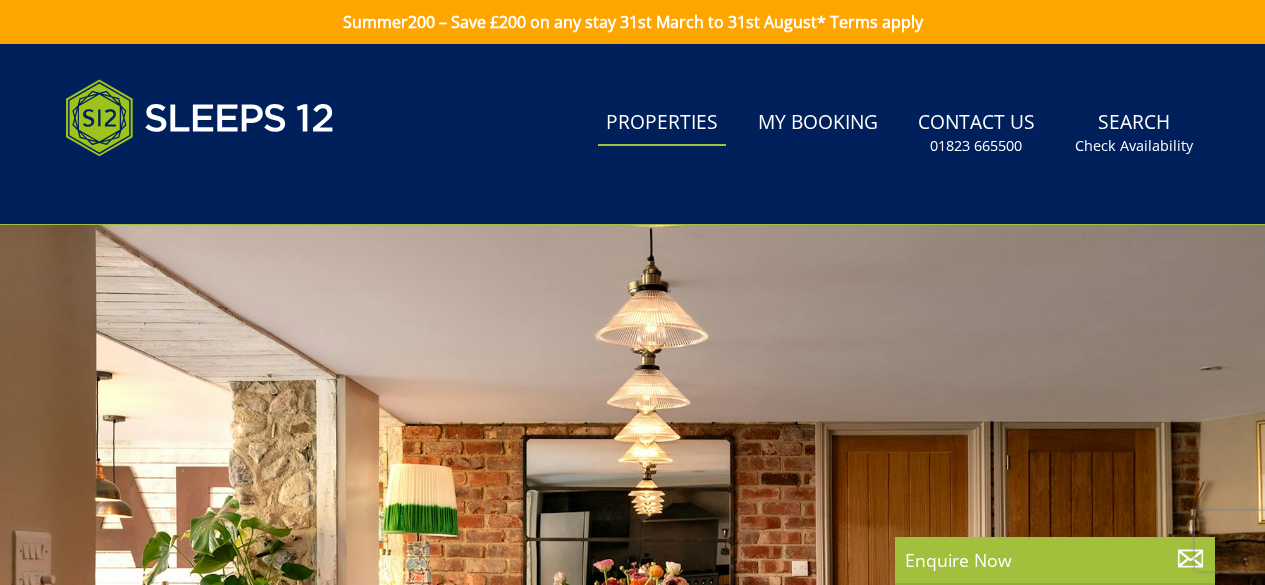 scroll, scrollTop: 0, scrollLeft: 0, axis: both 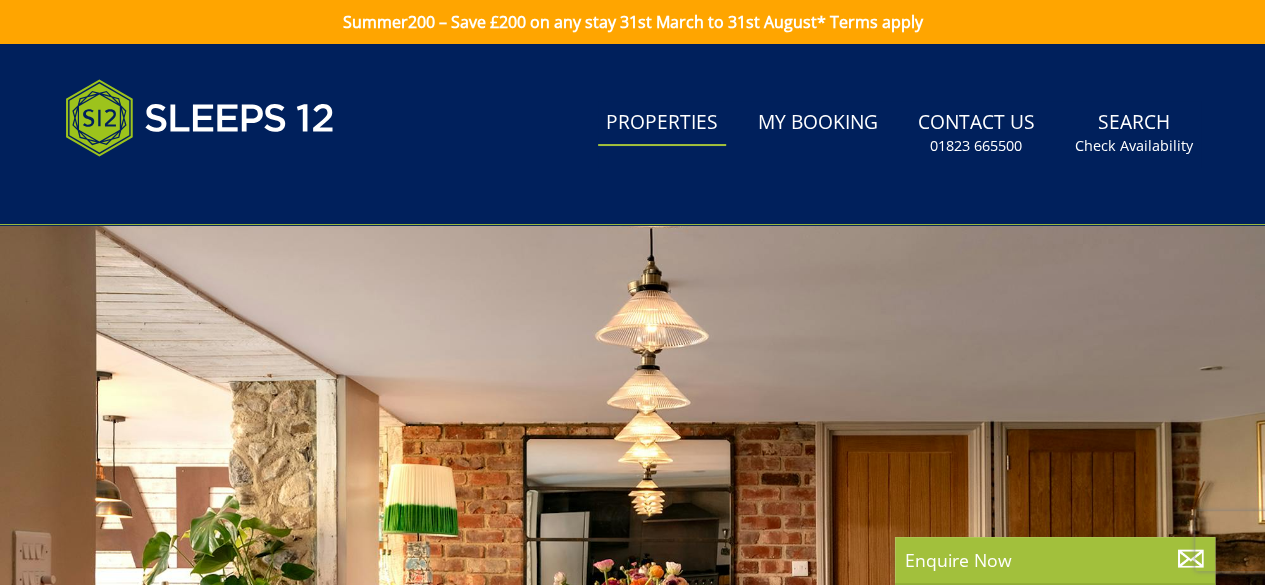 click on "Properties" at bounding box center [662, 123] 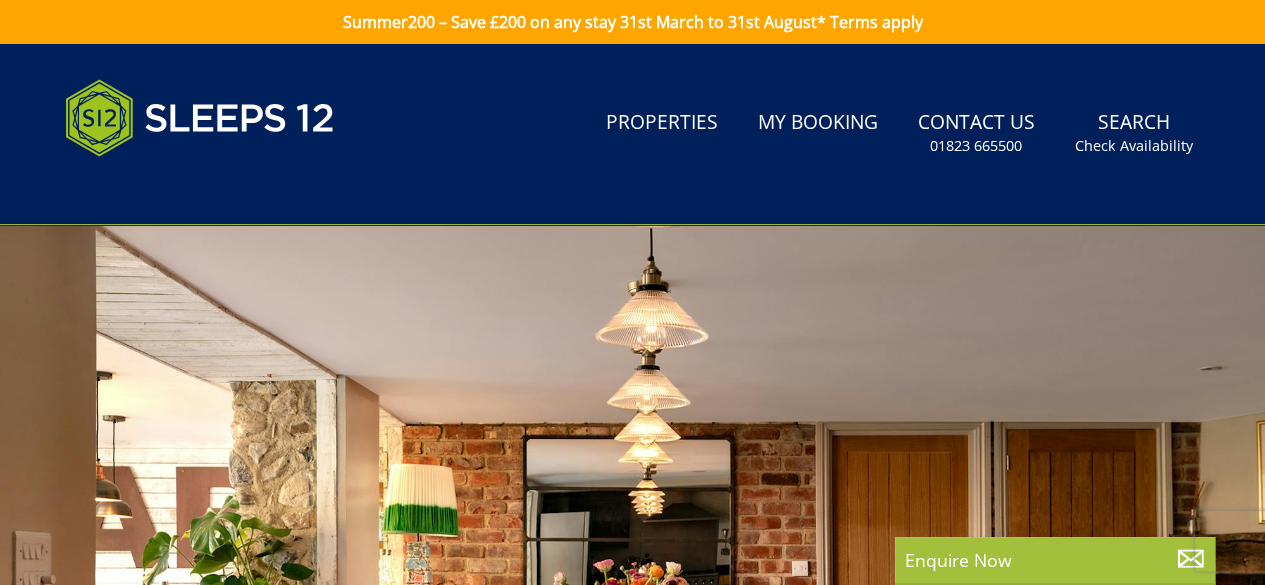 scroll, scrollTop: 0, scrollLeft: 0, axis: both 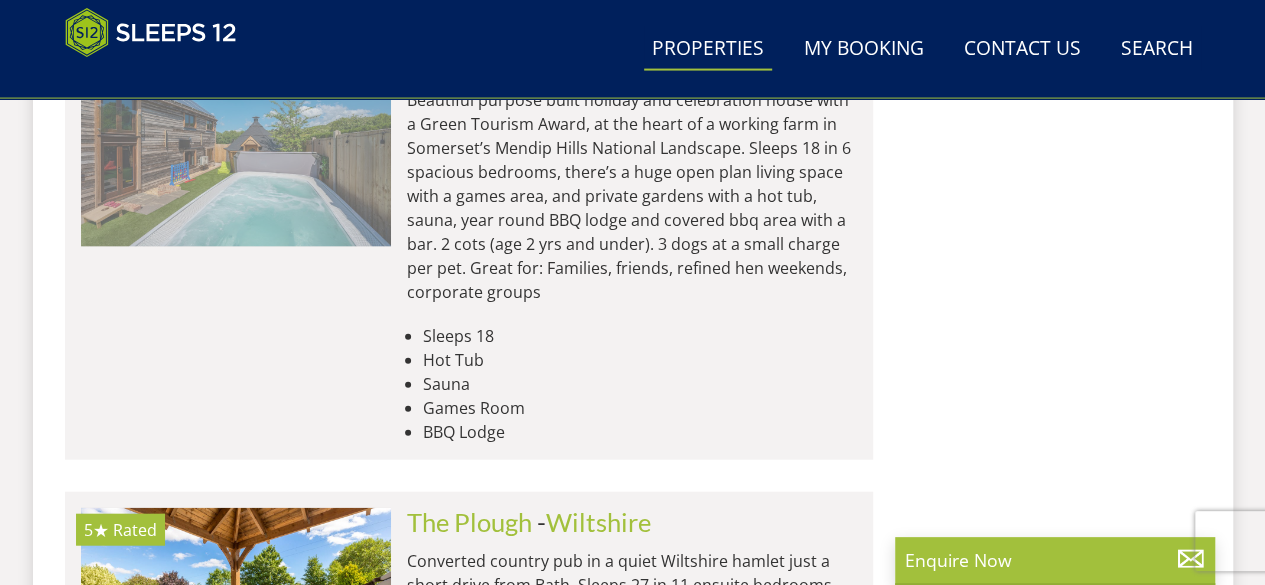 click at bounding box center [236, 147] 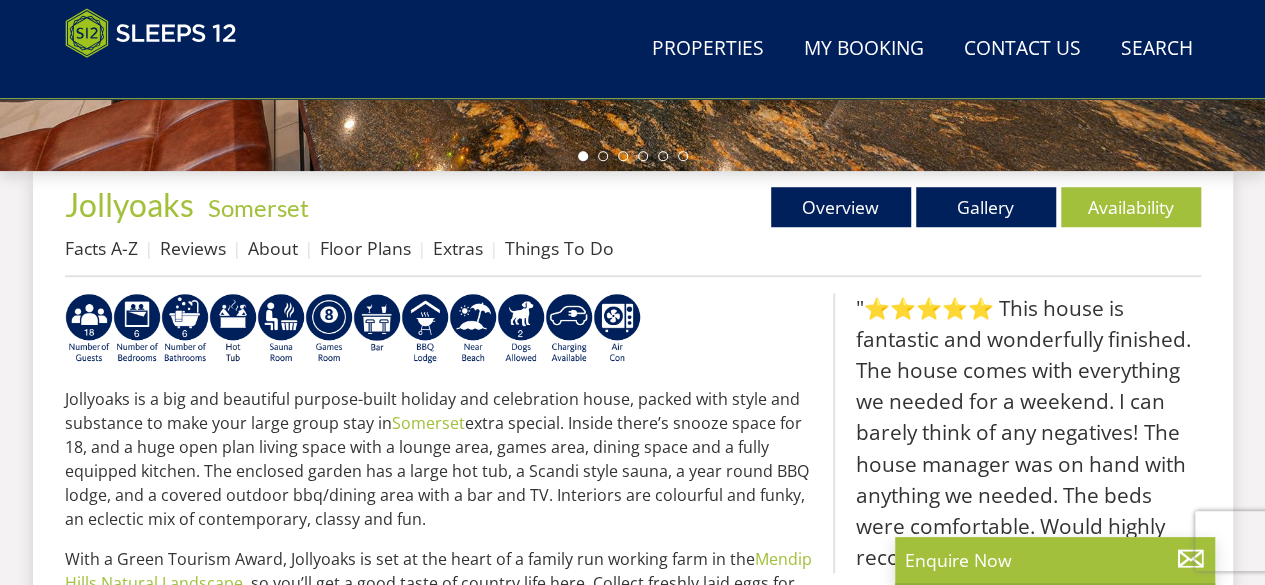 scroll, scrollTop: 674, scrollLeft: 0, axis: vertical 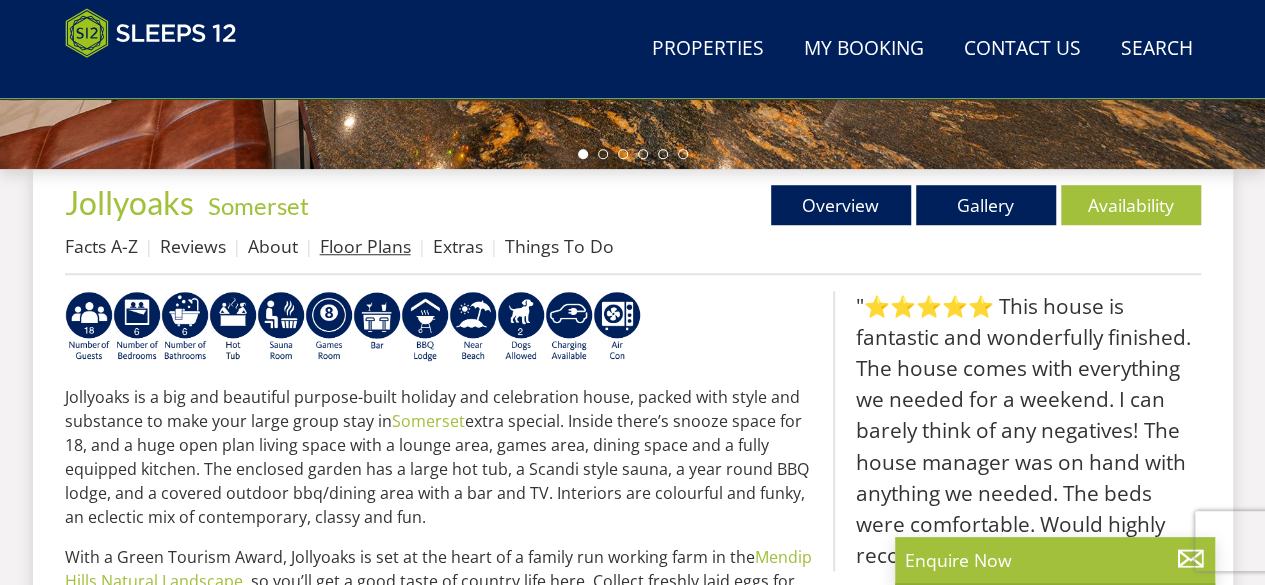 click on "Floor Plans" at bounding box center [365, 246] 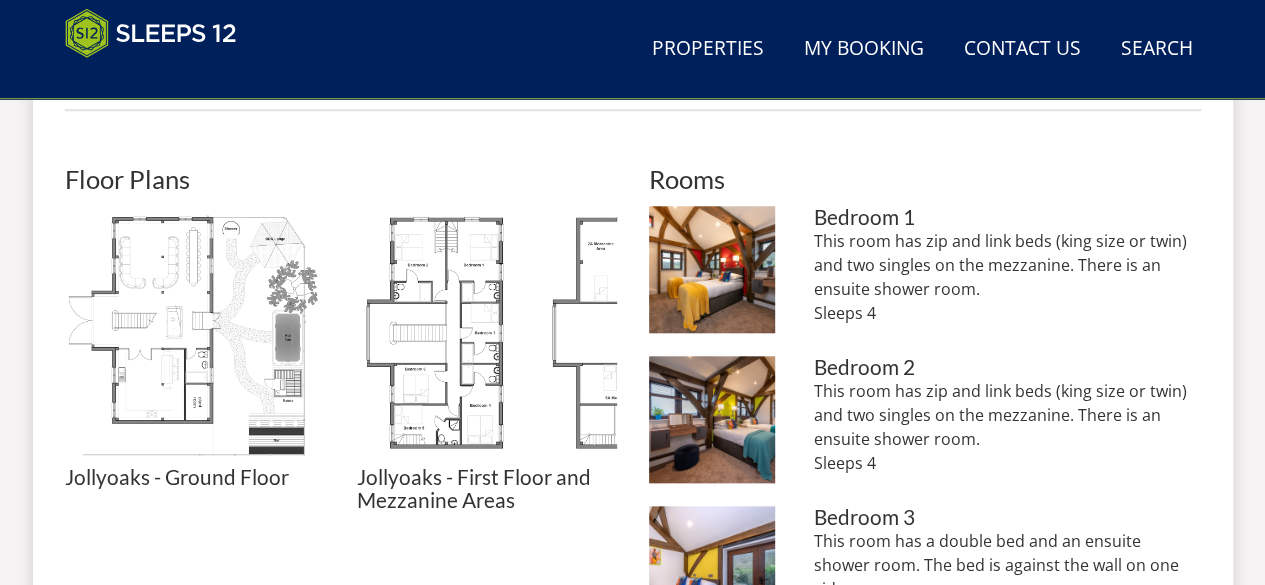 scroll, scrollTop: 886, scrollLeft: 0, axis: vertical 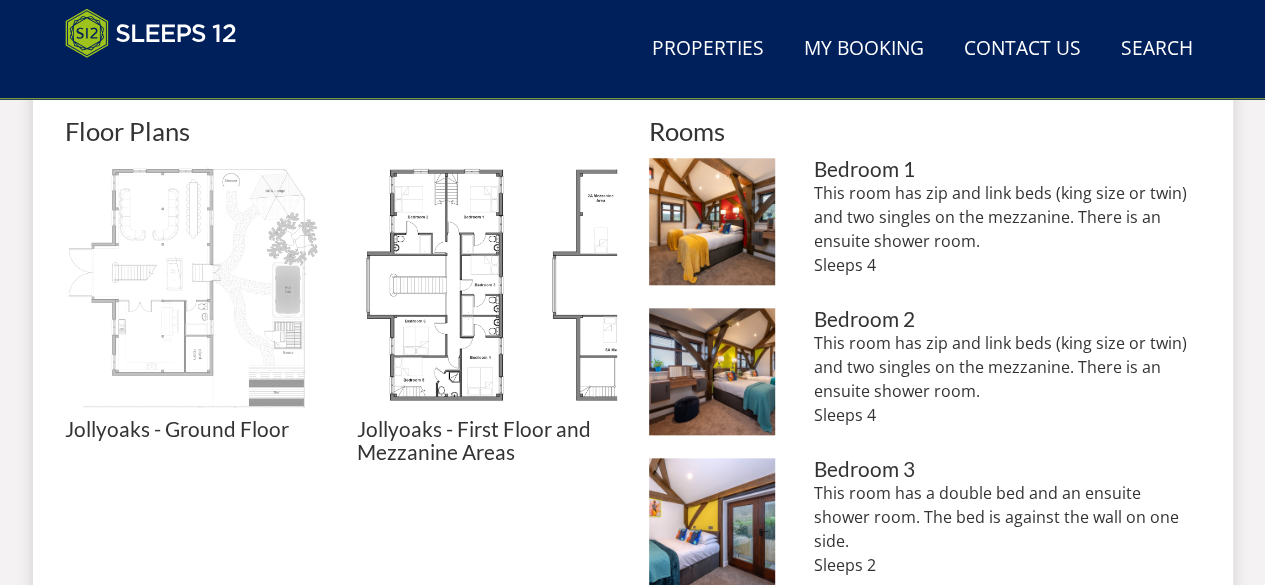 click at bounding box center [195, 288] 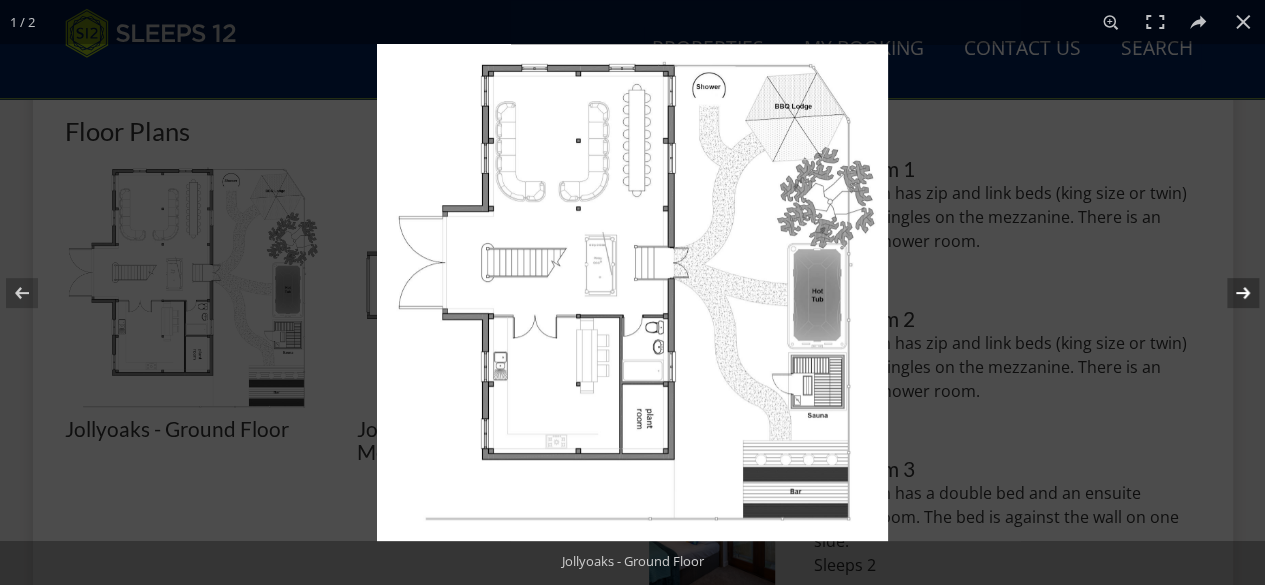 click at bounding box center [1230, 293] 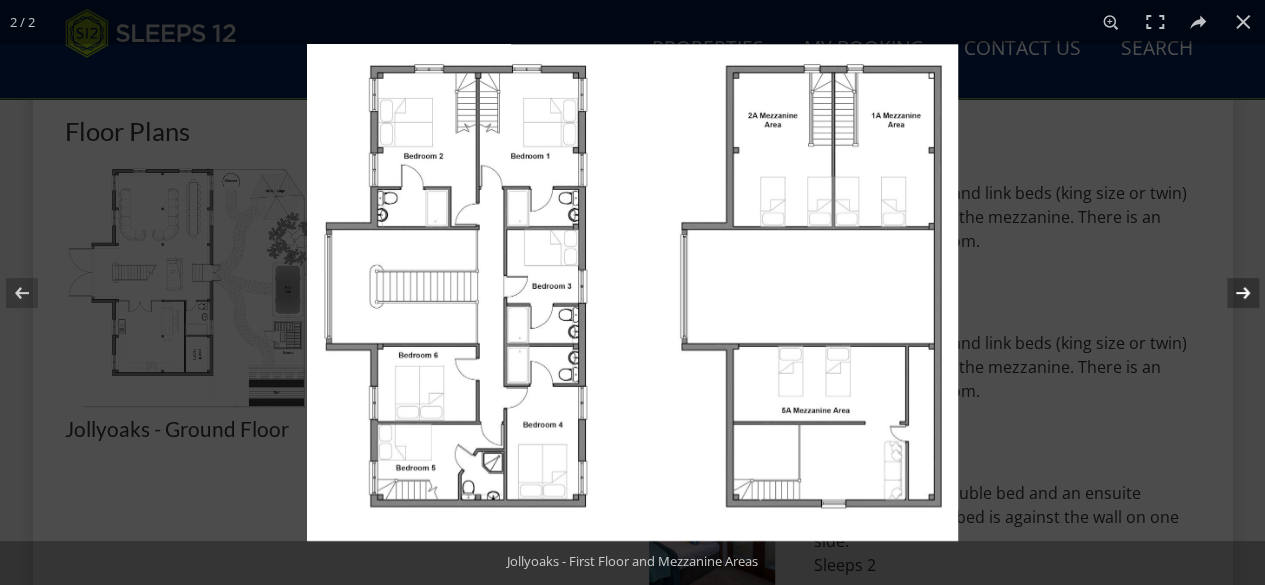 click at bounding box center (1230, 293) 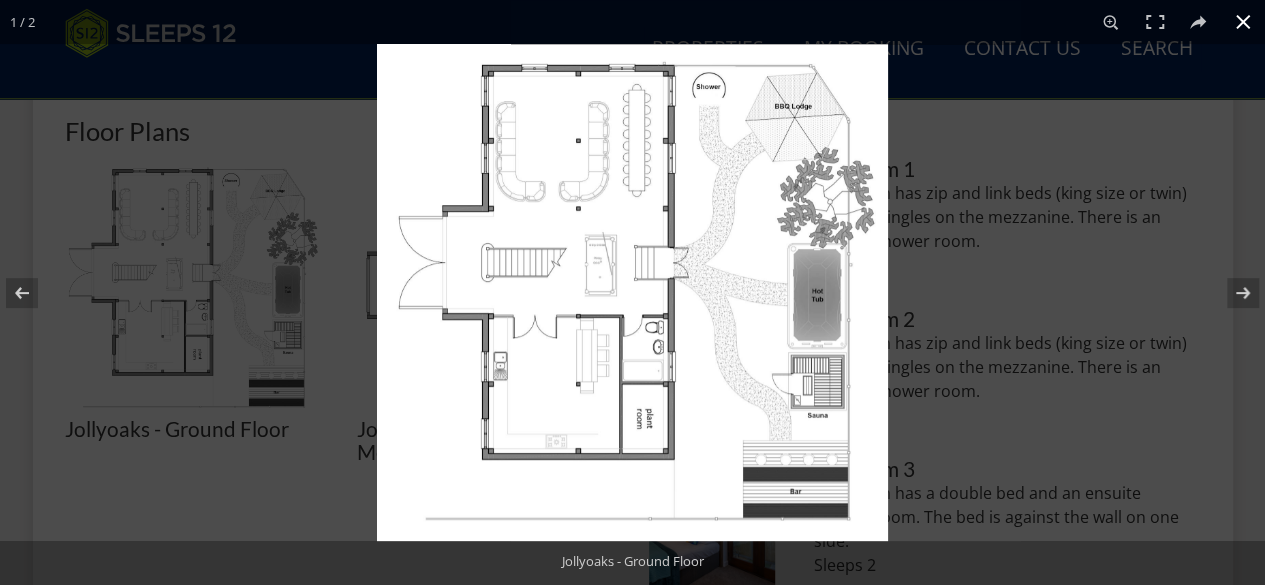 click at bounding box center (1243, 22) 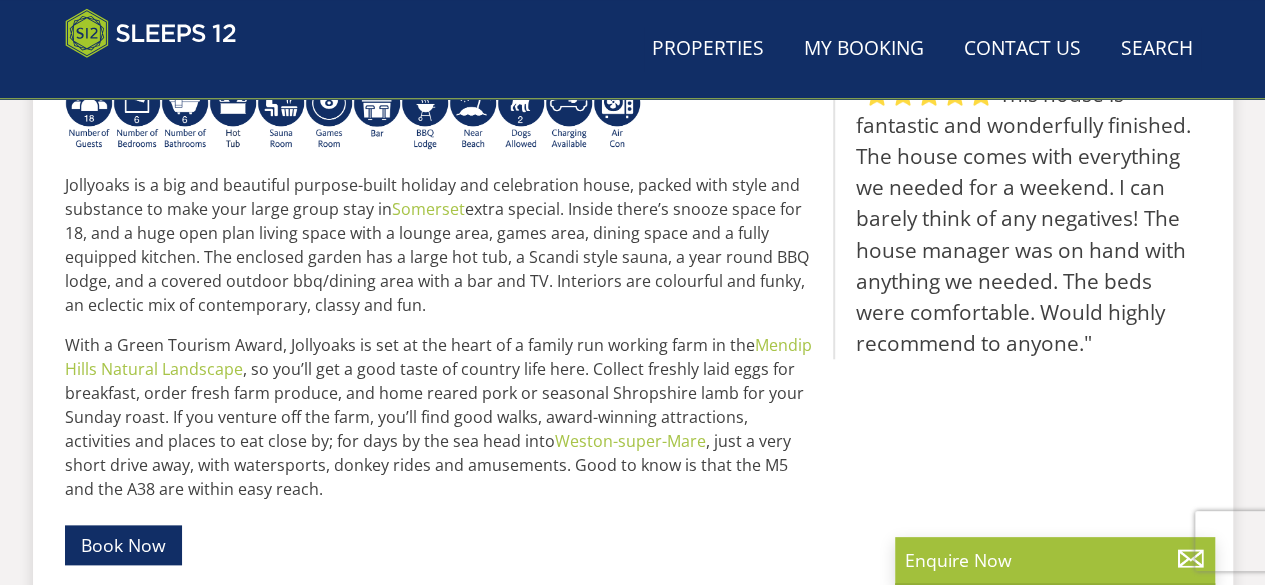 scroll, scrollTop: 674, scrollLeft: 0, axis: vertical 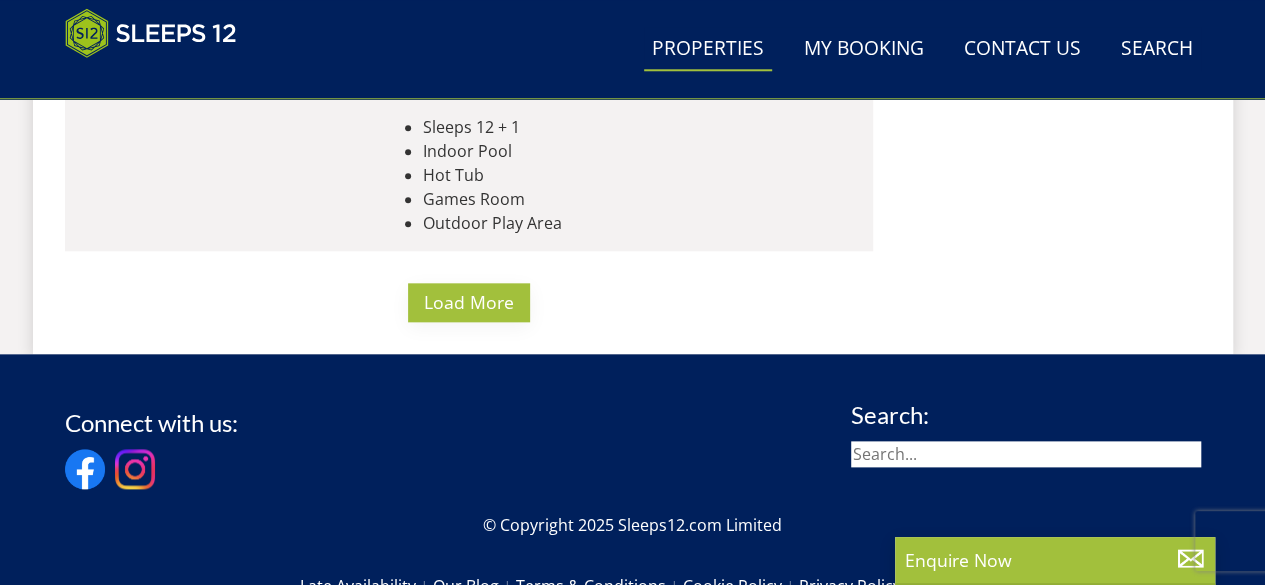 click on "Load More" at bounding box center [469, 302] 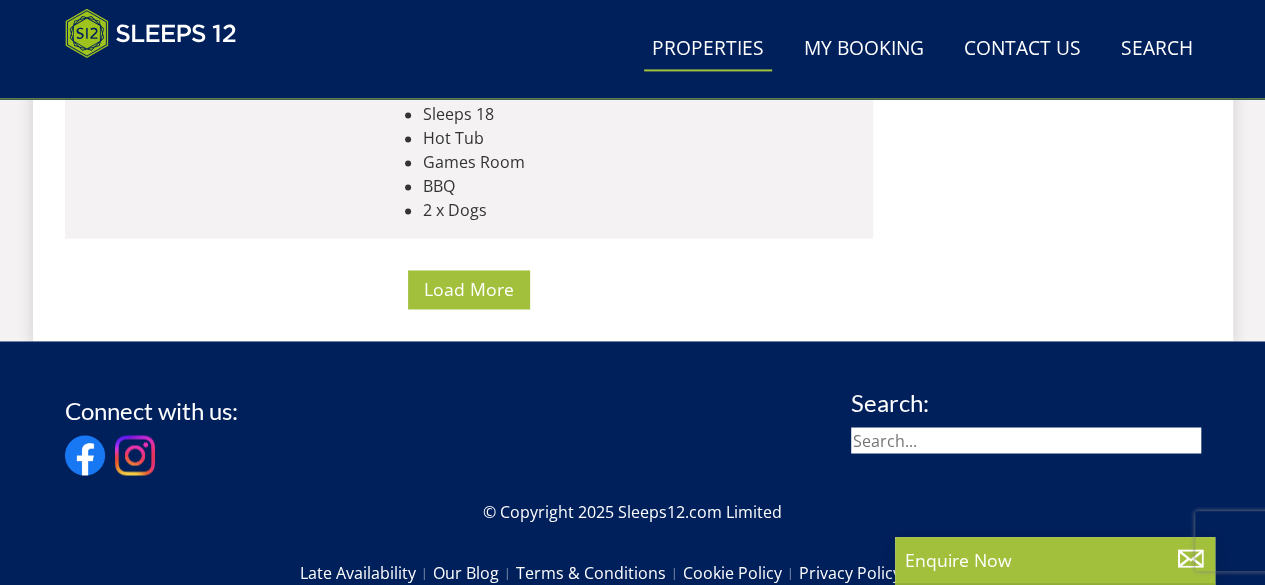scroll, scrollTop: 16678, scrollLeft: 0, axis: vertical 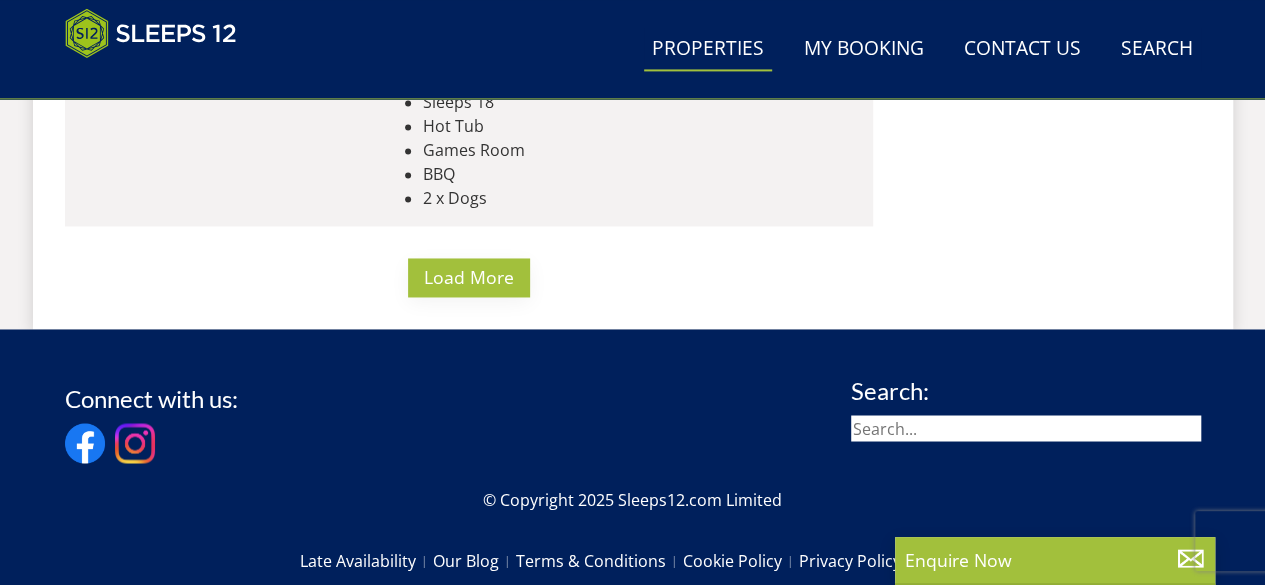 click on "Load More" at bounding box center (469, 277) 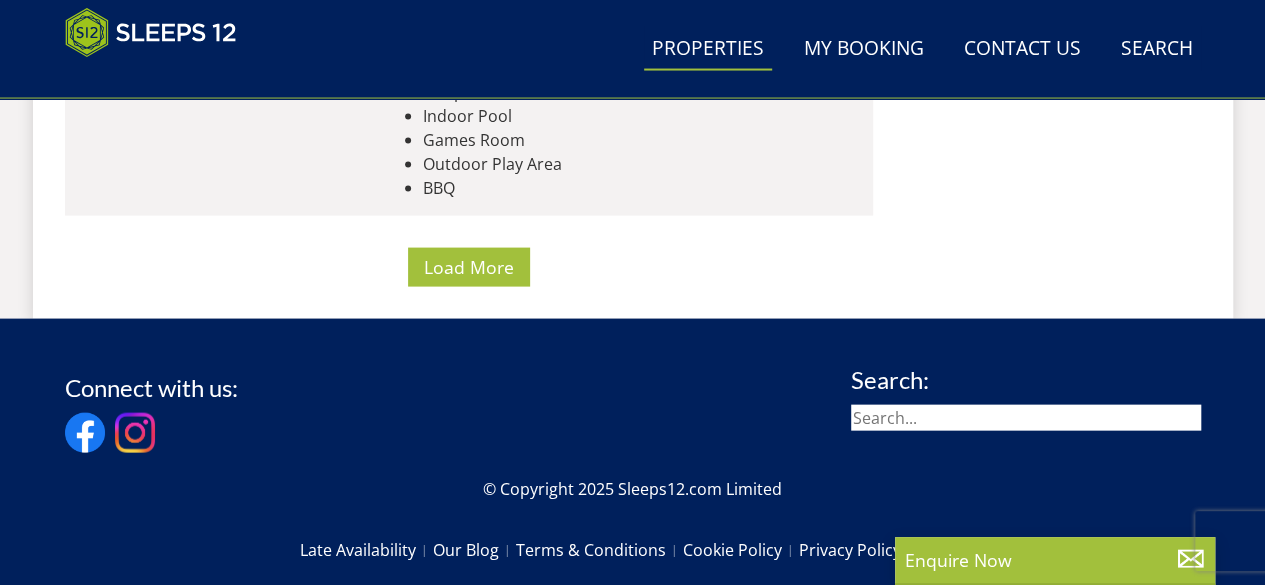 scroll, scrollTop: 24760, scrollLeft: 0, axis: vertical 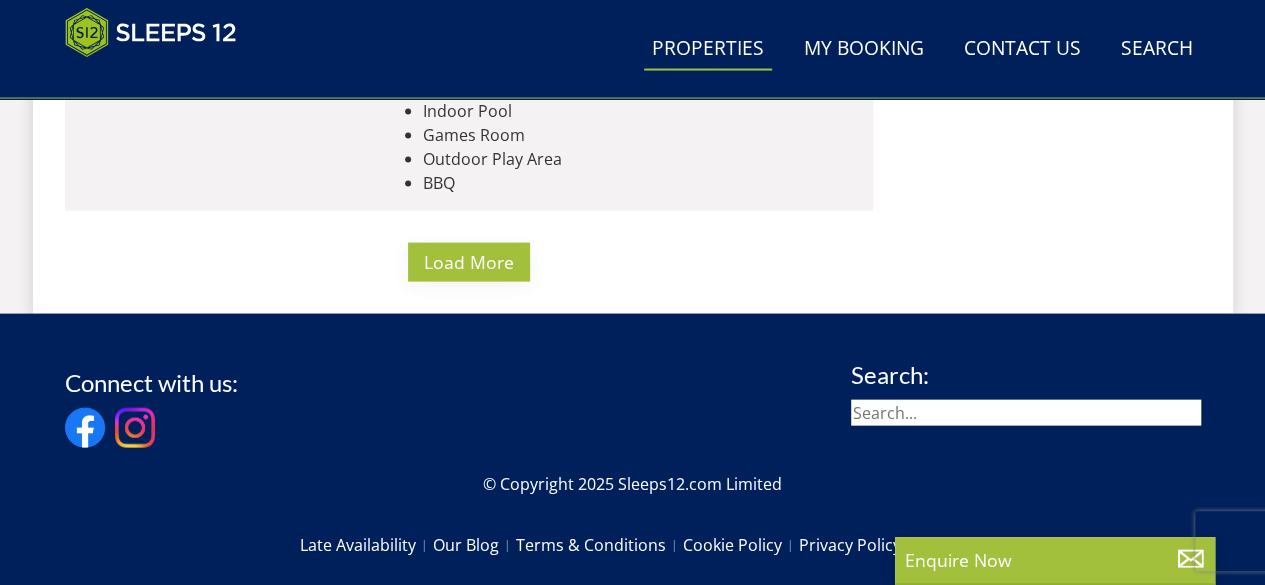 click on "Load More" at bounding box center (469, 262) 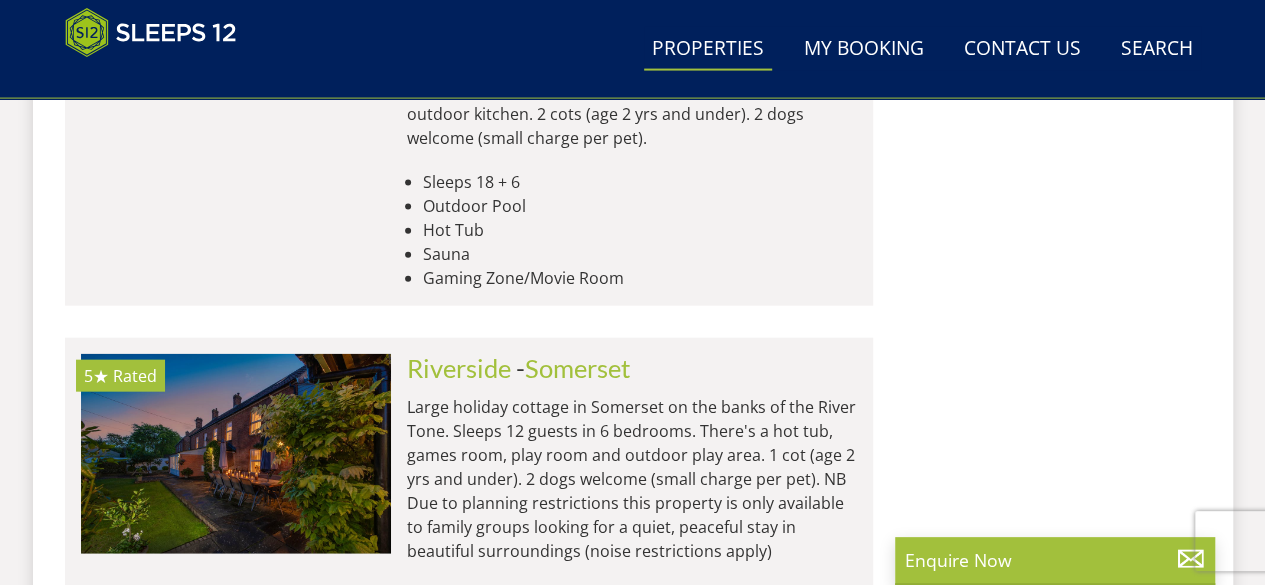 scroll, scrollTop: 28718, scrollLeft: 0, axis: vertical 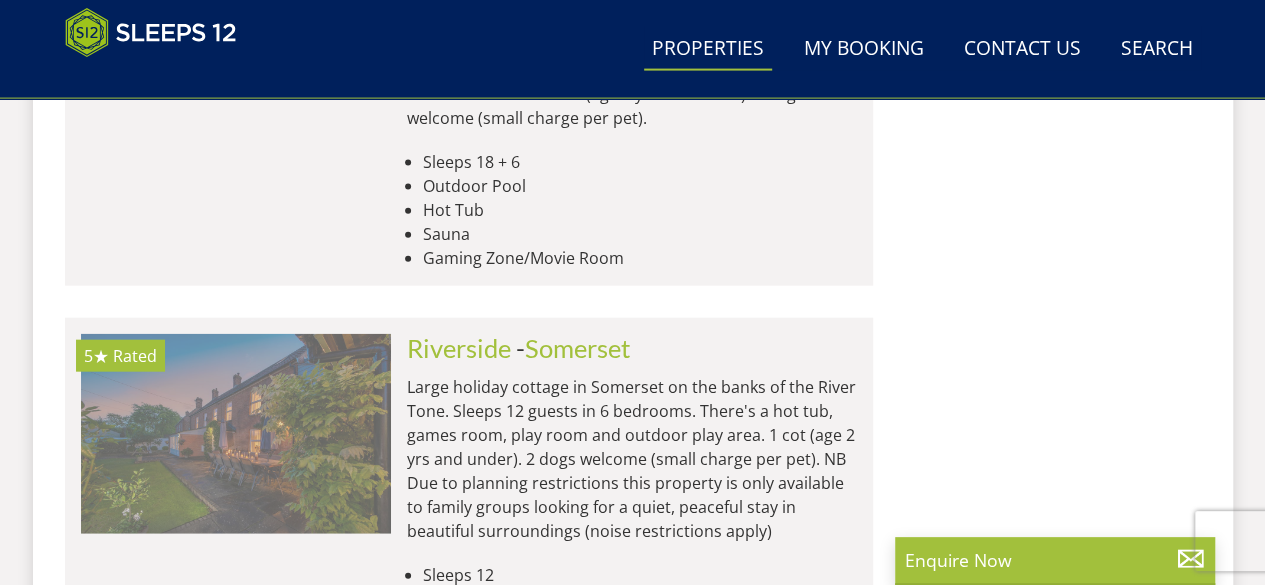 click at bounding box center [236, 434] 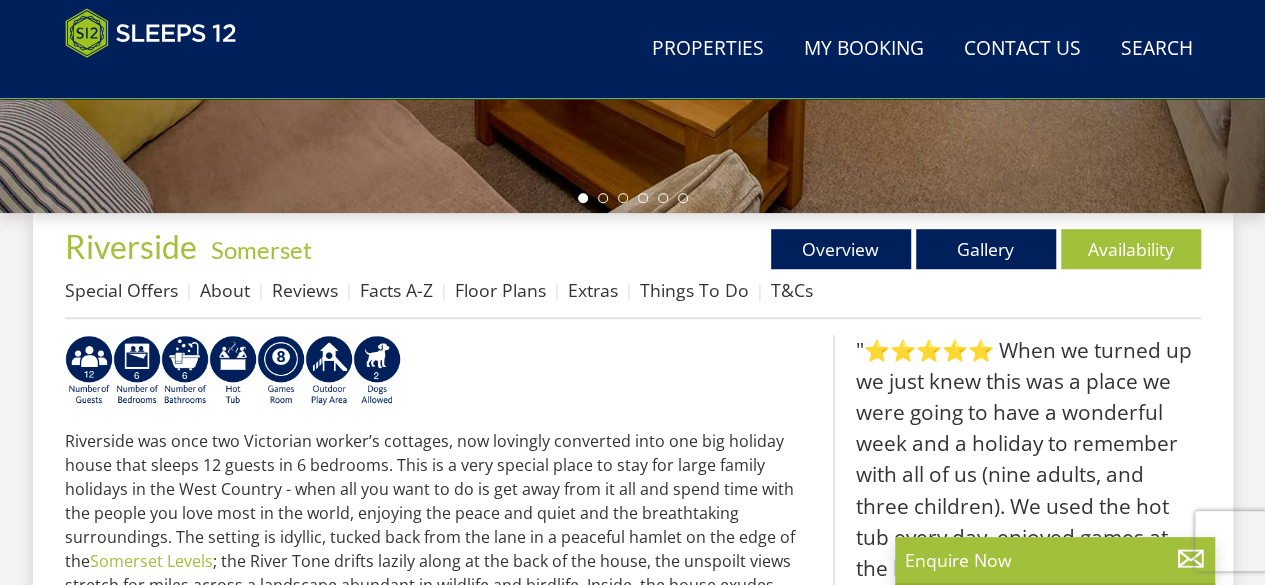 scroll, scrollTop: 640, scrollLeft: 0, axis: vertical 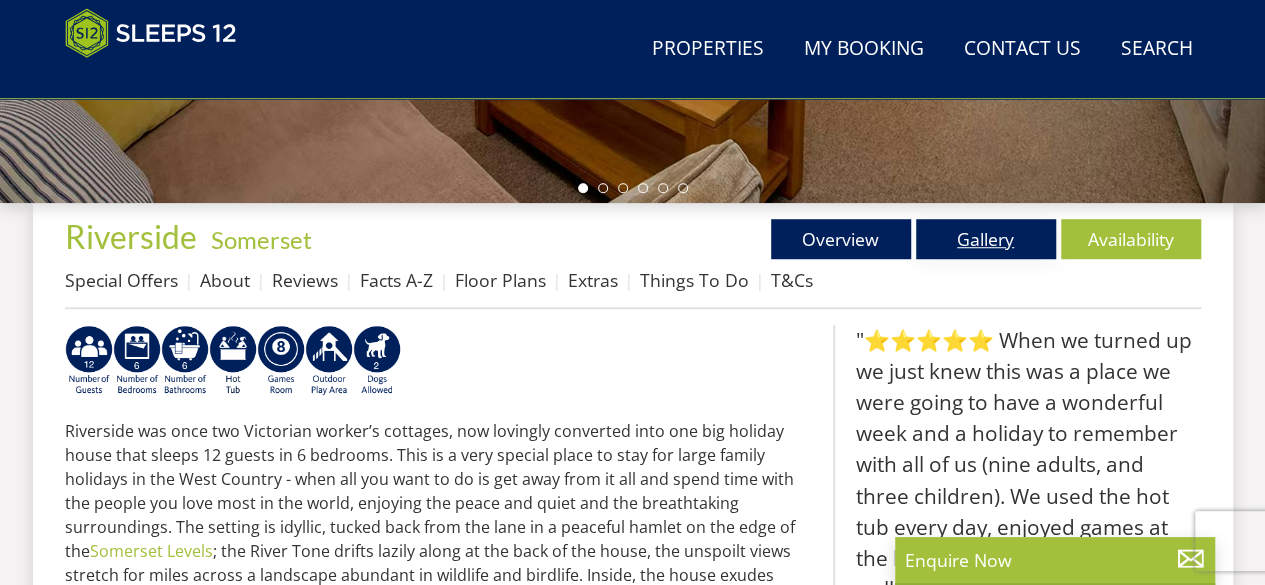 click on "Gallery" at bounding box center (986, 239) 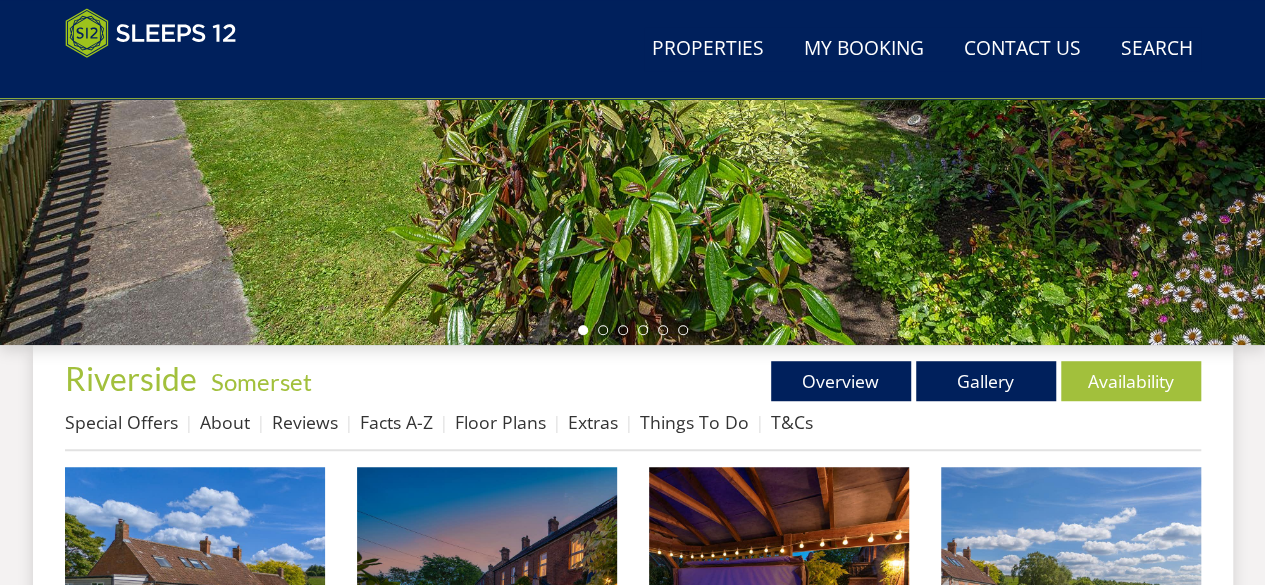 scroll, scrollTop: 499, scrollLeft: 0, axis: vertical 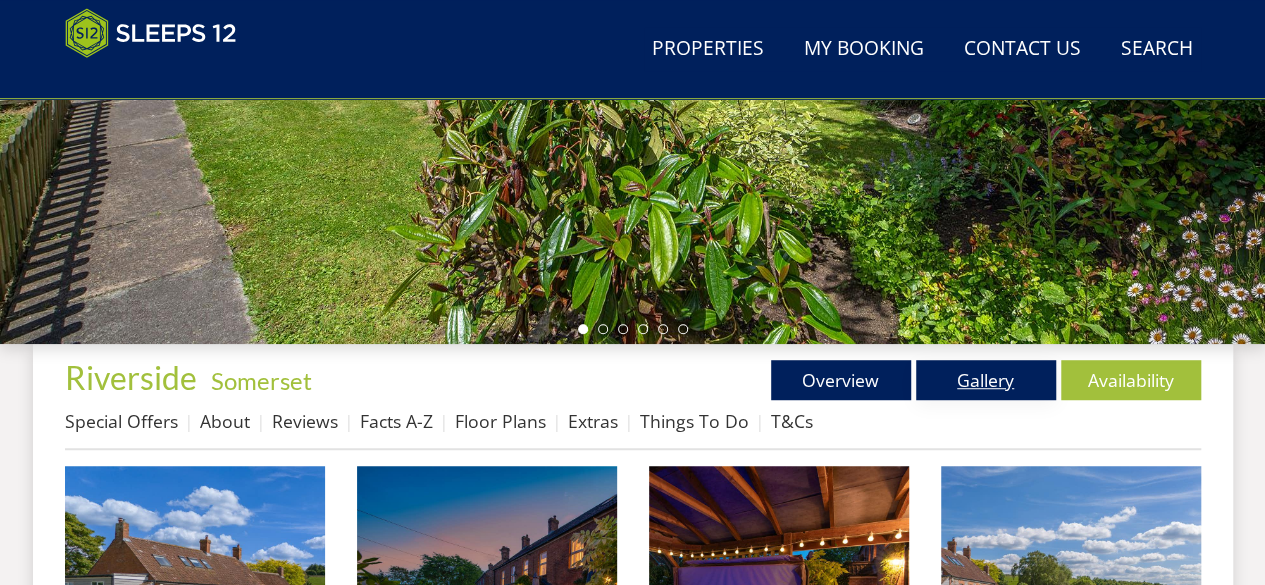 click on "Gallery" at bounding box center [986, 380] 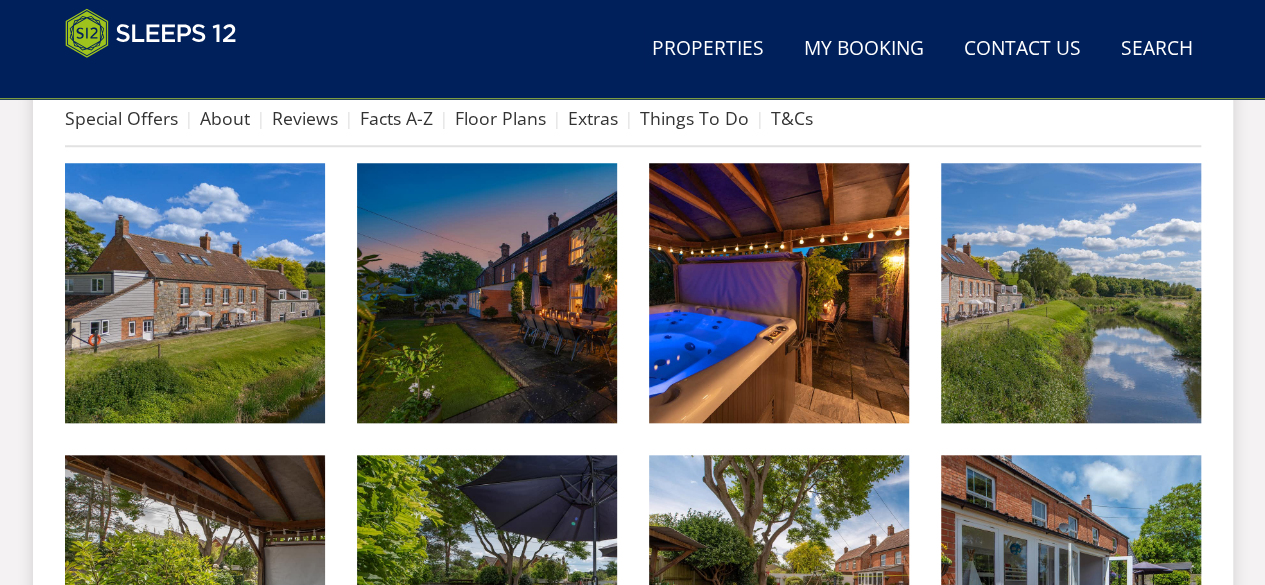 scroll, scrollTop: 803, scrollLeft: 0, axis: vertical 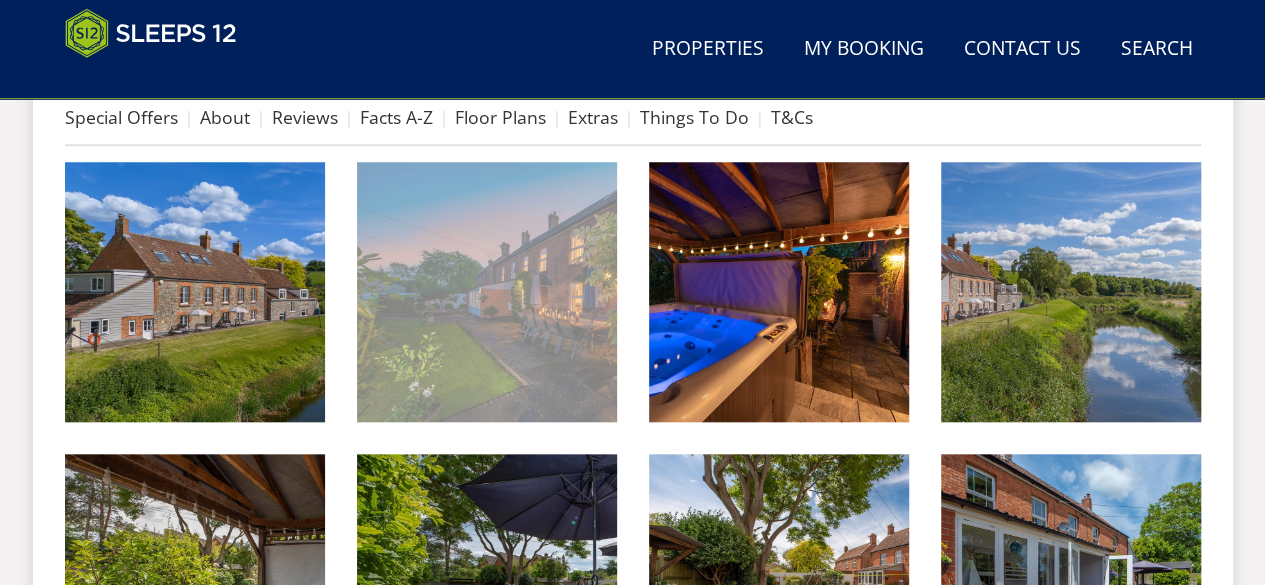 click at bounding box center (487, 292) 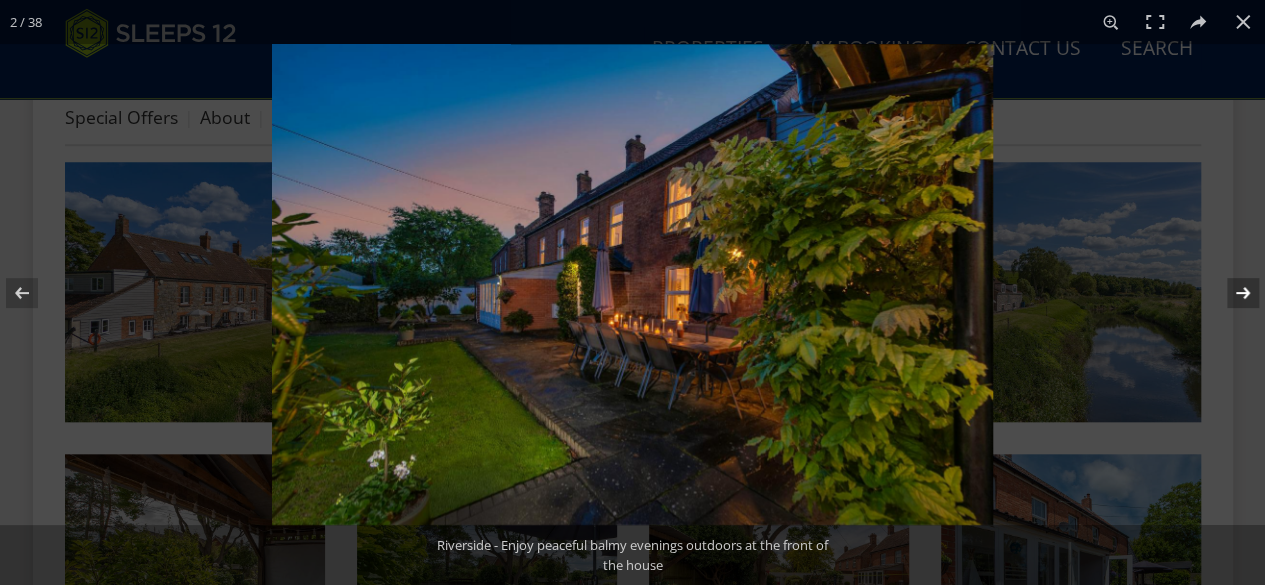 click at bounding box center [1230, 293] 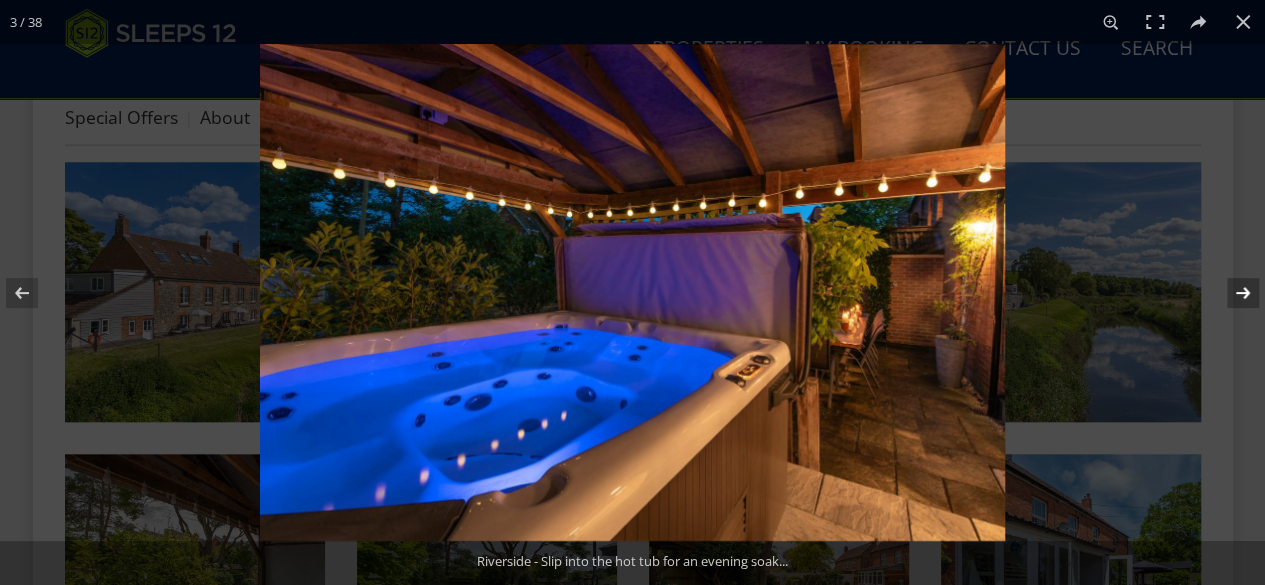 click at bounding box center [1230, 293] 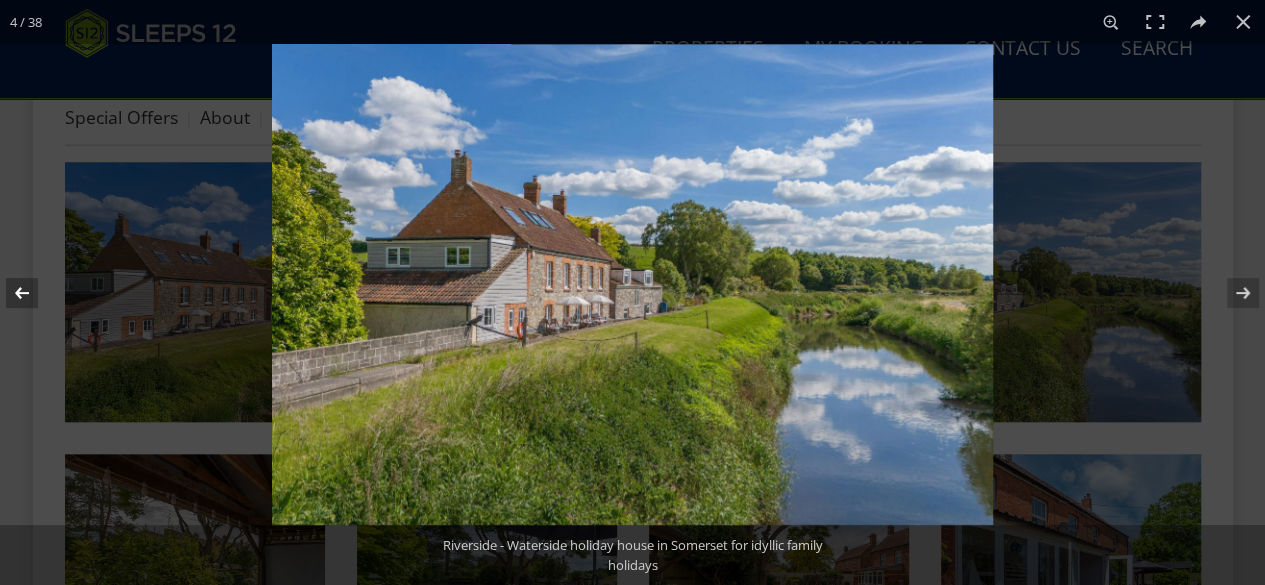 click at bounding box center [35, 293] 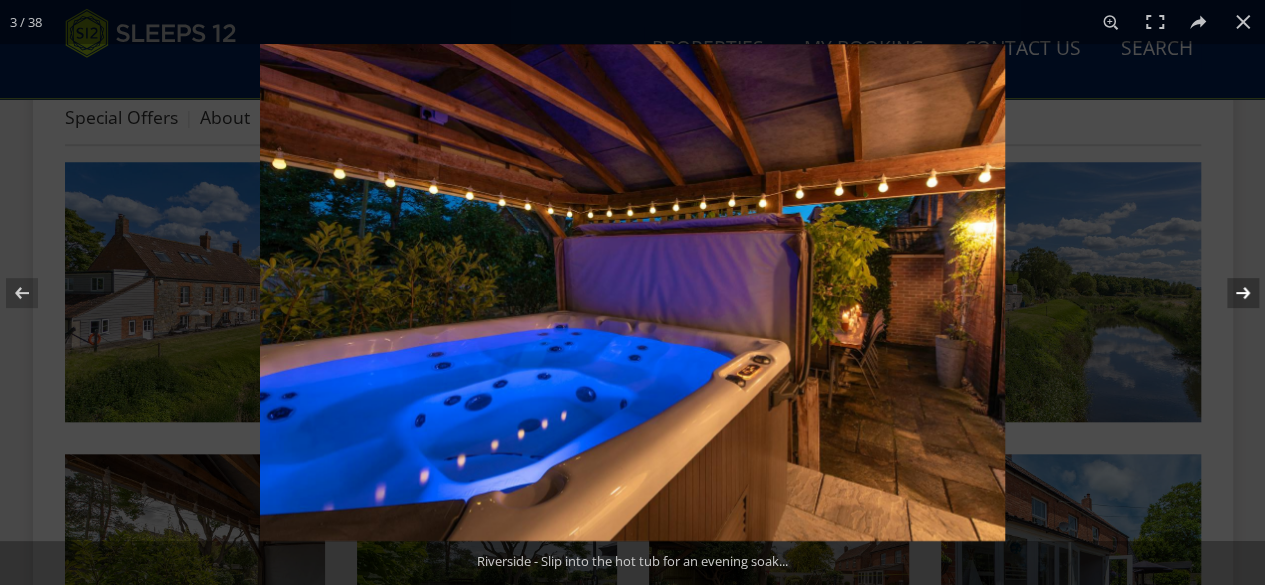 click at bounding box center (1230, 293) 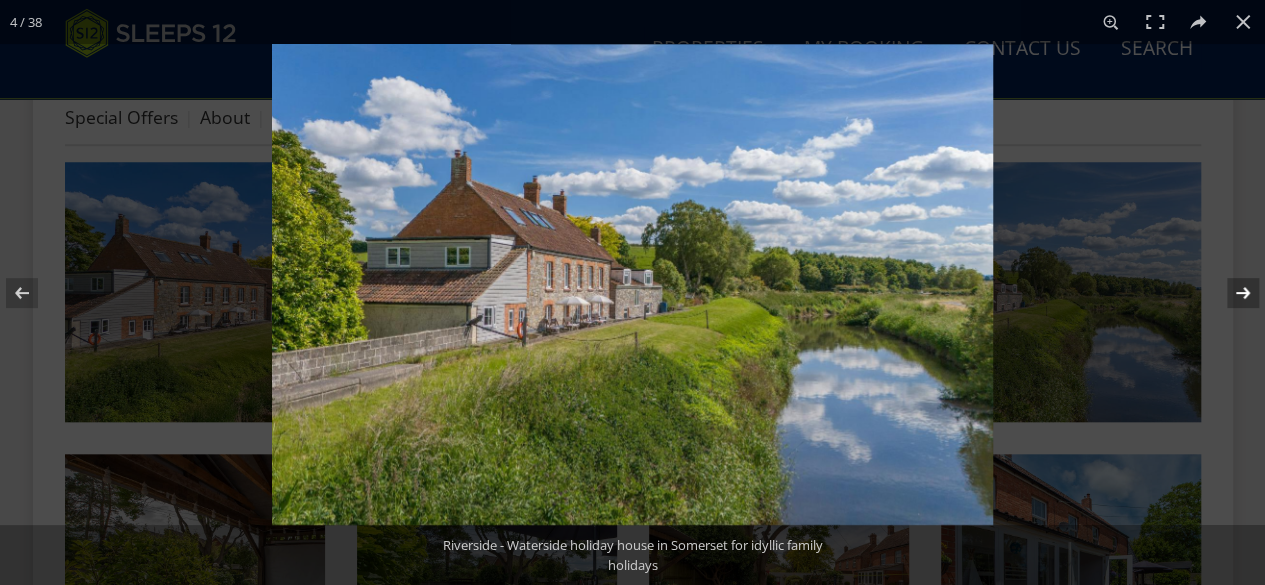 click at bounding box center [1230, 293] 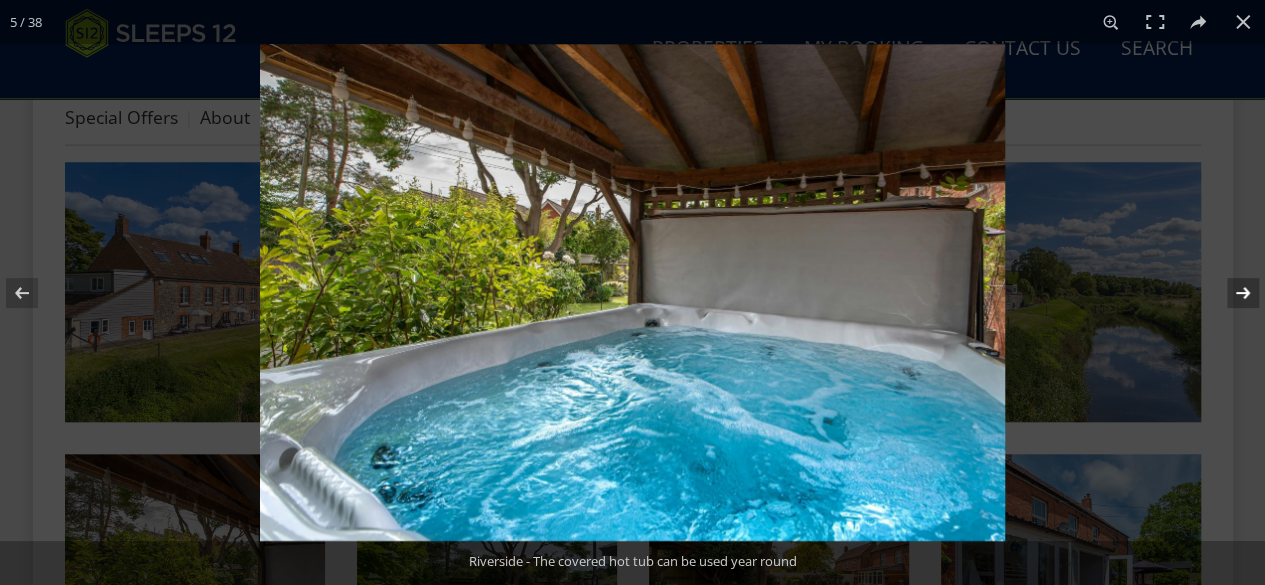 click at bounding box center (1230, 293) 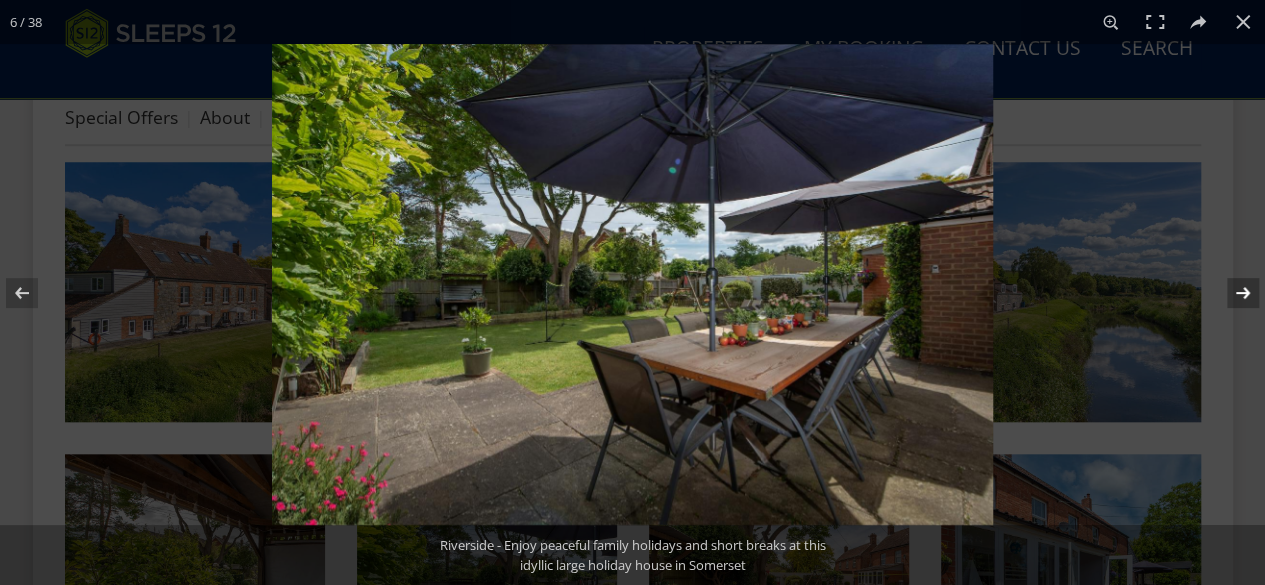 click at bounding box center (1230, 293) 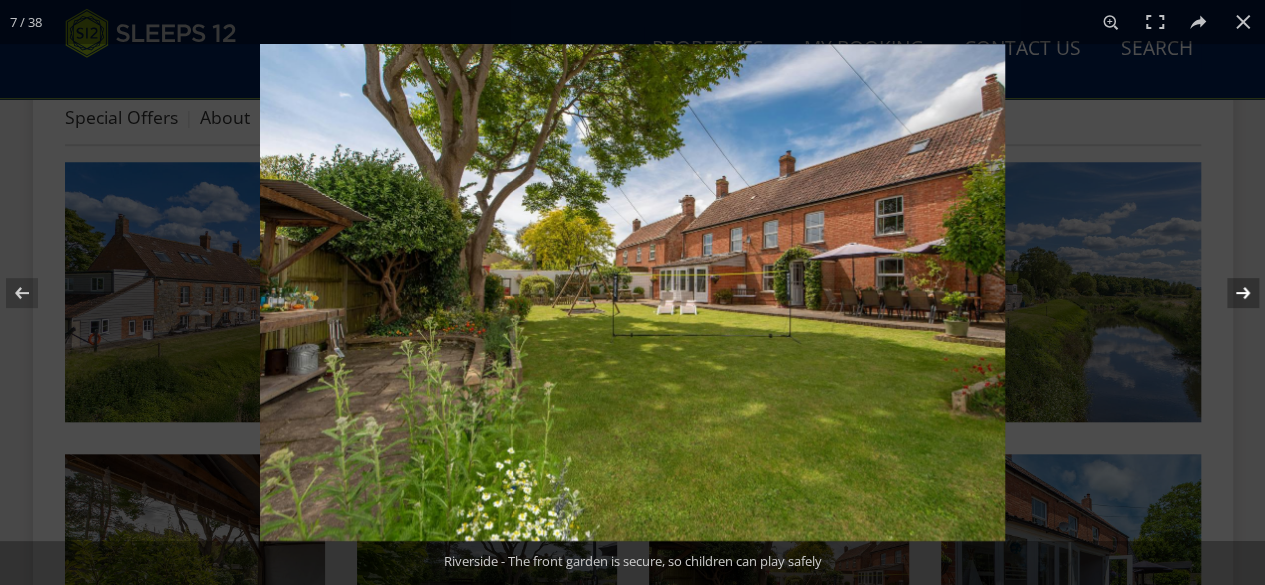 click at bounding box center (1230, 293) 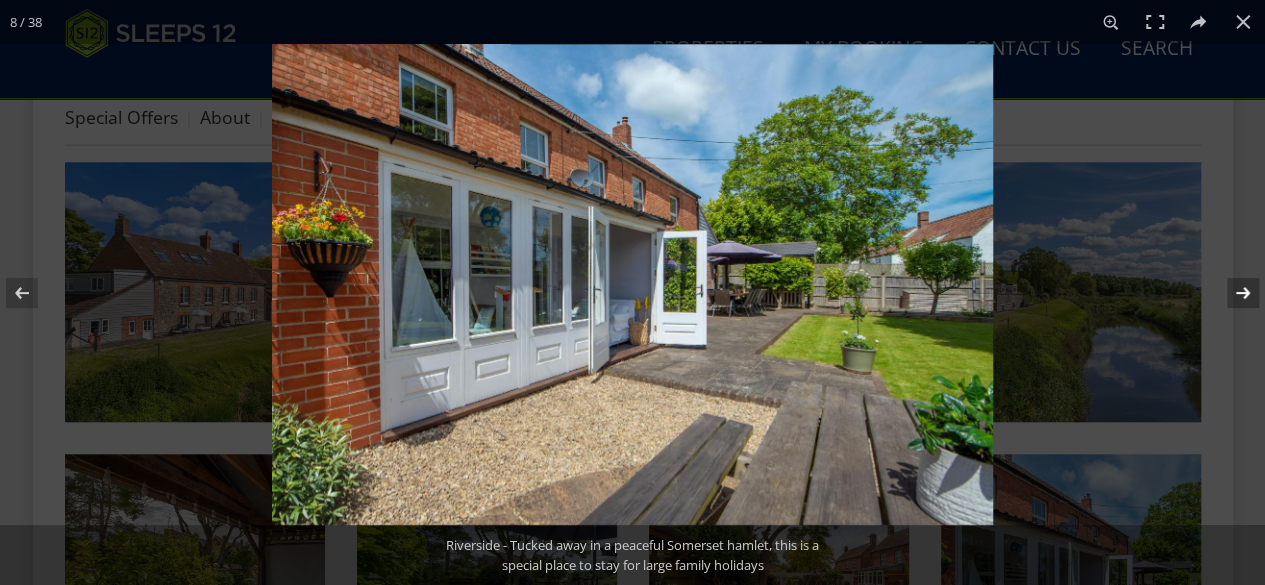 click at bounding box center (1230, 293) 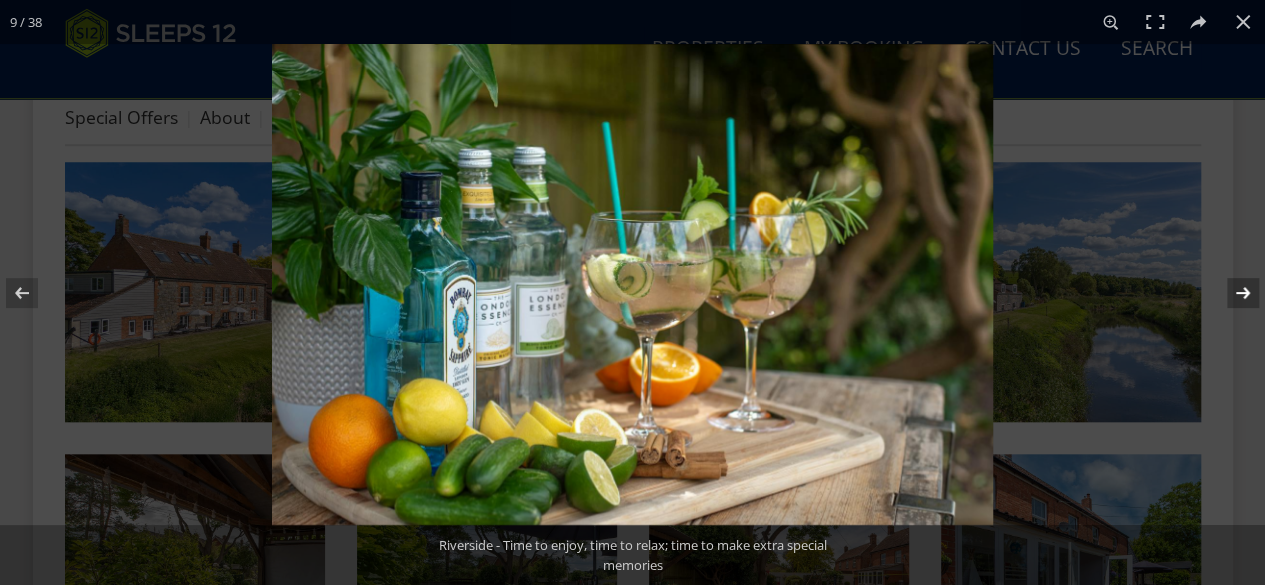 click at bounding box center (1230, 293) 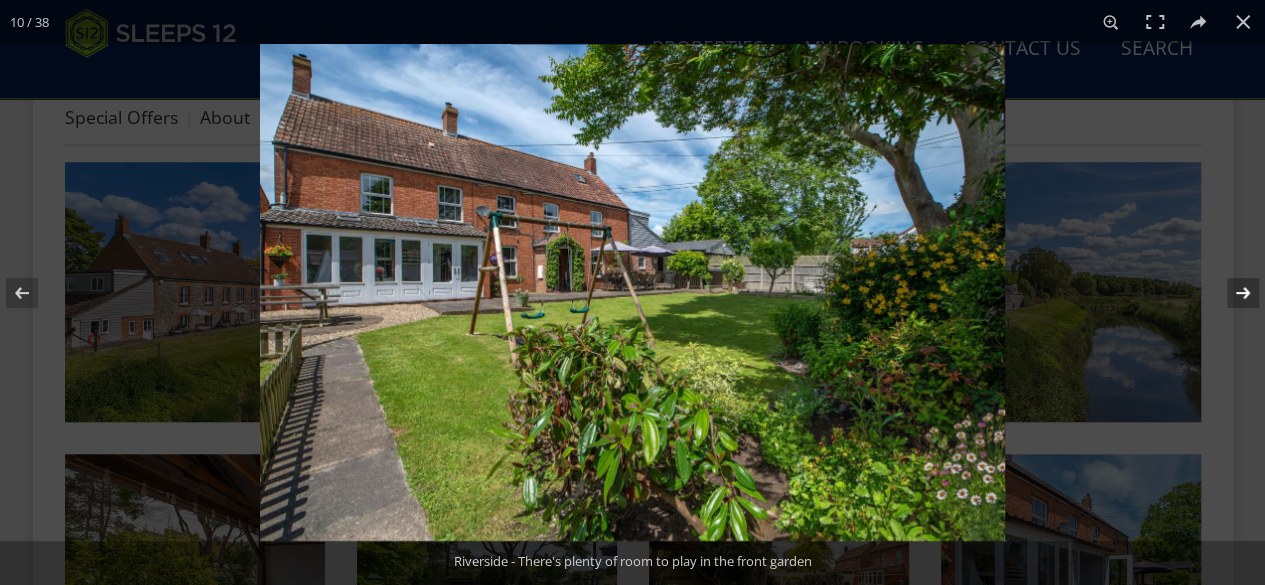 click at bounding box center (1230, 293) 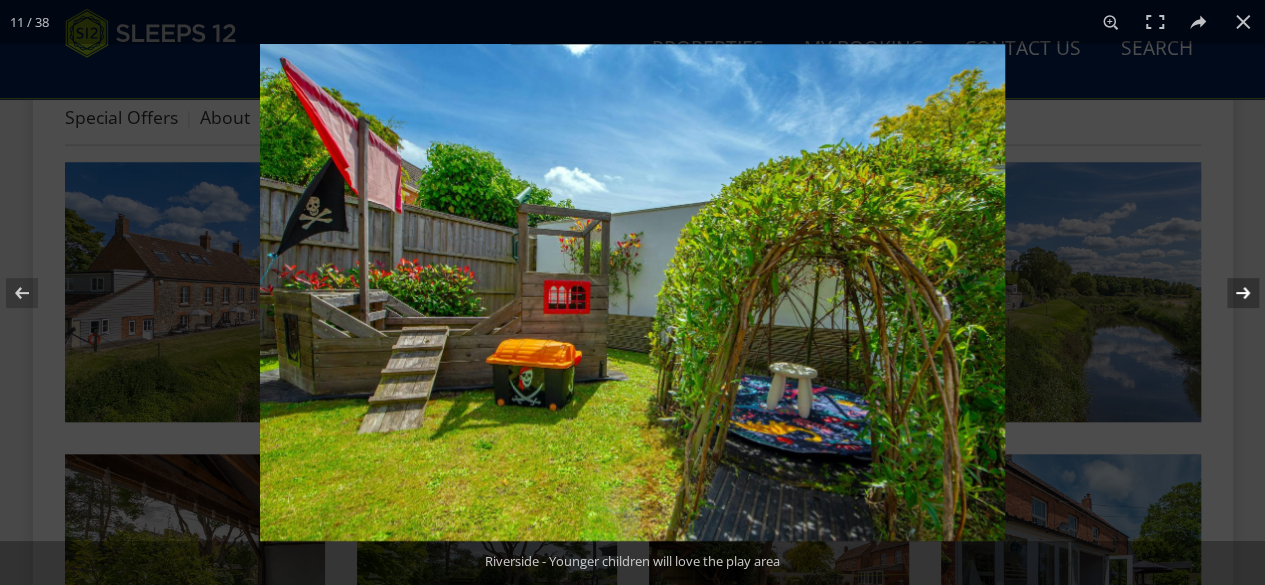 click at bounding box center (1230, 293) 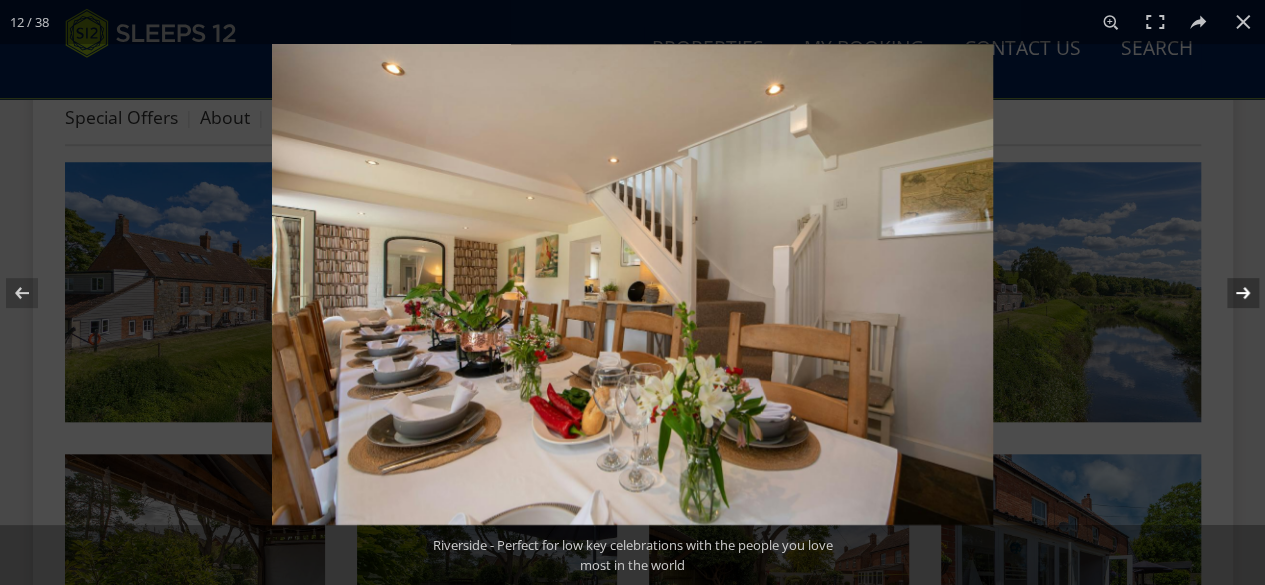 click at bounding box center [1230, 293] 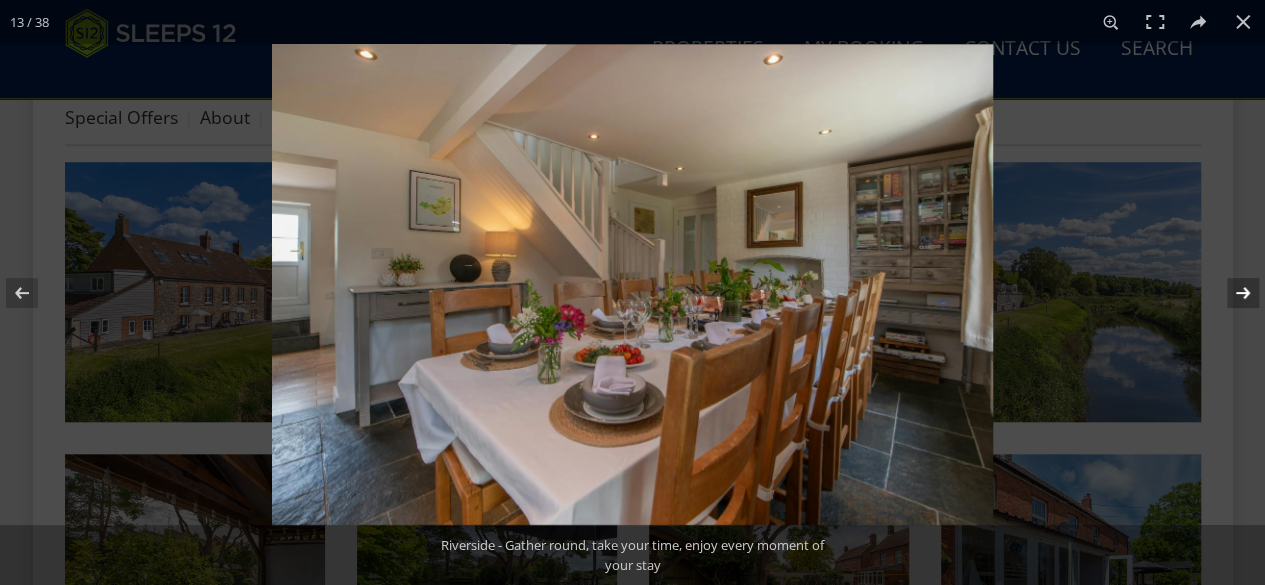 click at bounding box center [1230, 293] 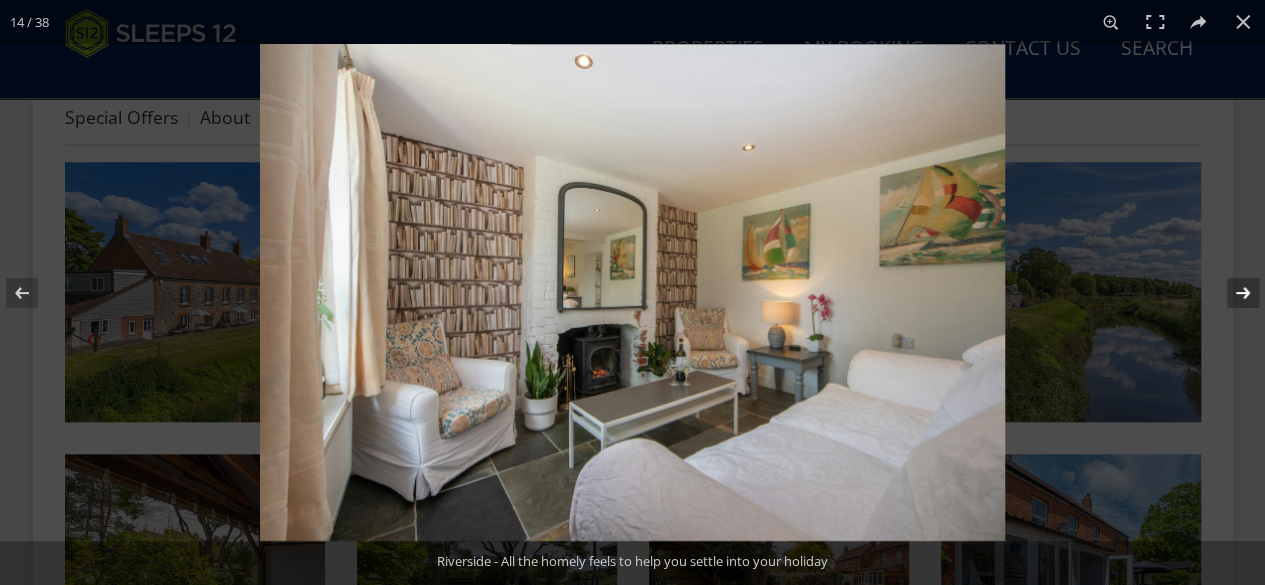 click at bounding box center [1230, 293] 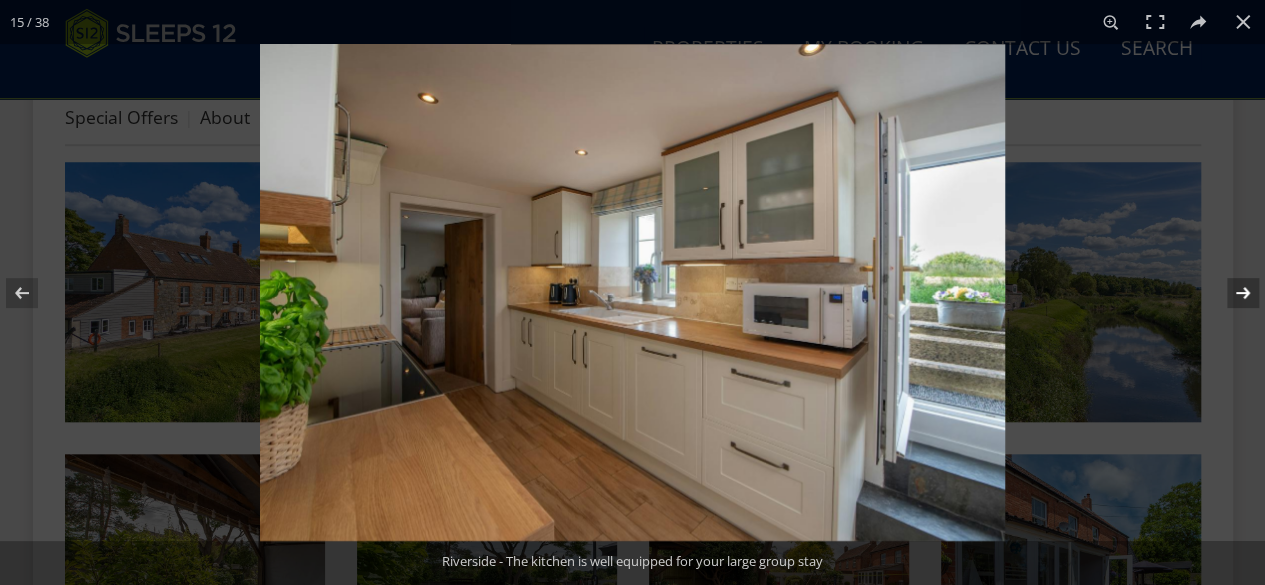 click at bounding box center [1230, 293] 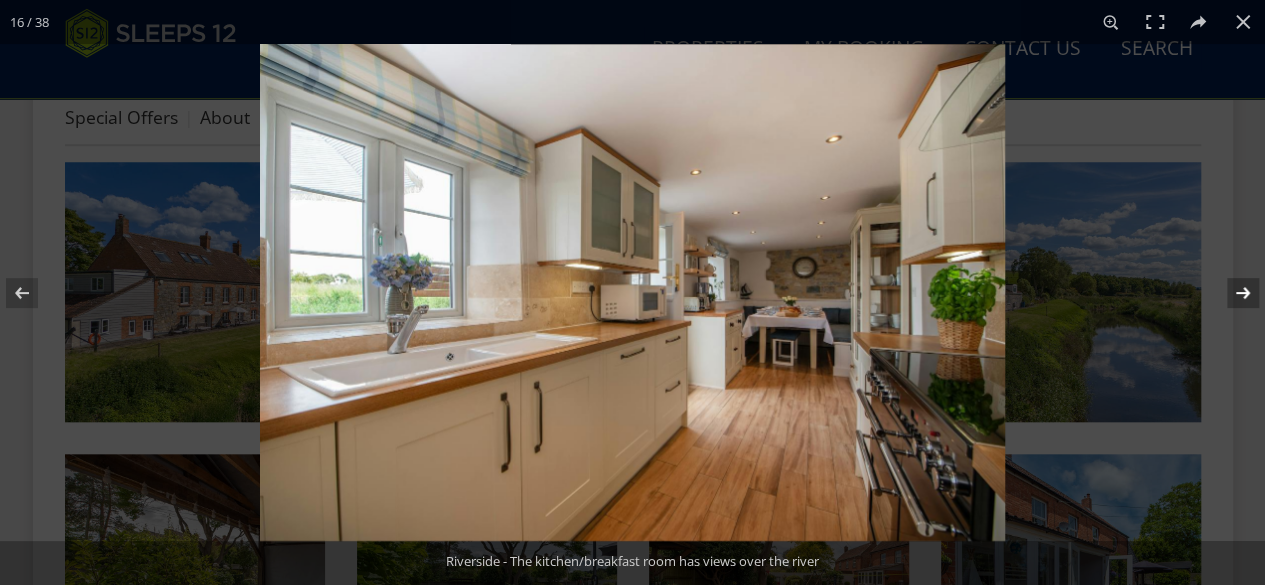 click at bounding box center (1230, 293) 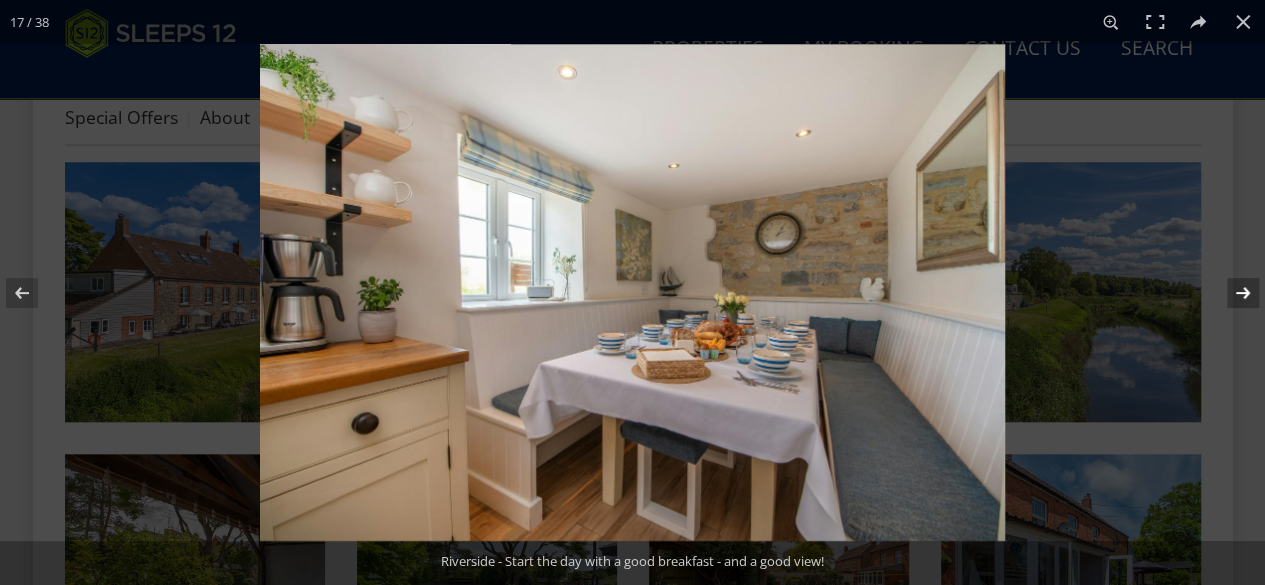 click at bounding box center (1230, 293) 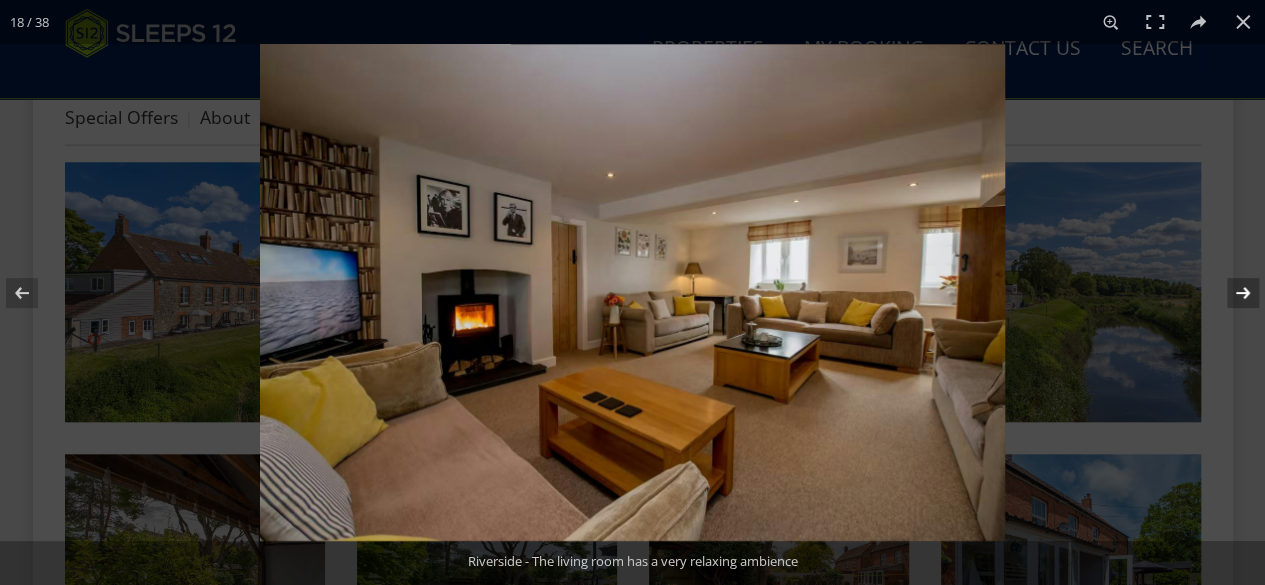 click at bounding box center [1230, 293] 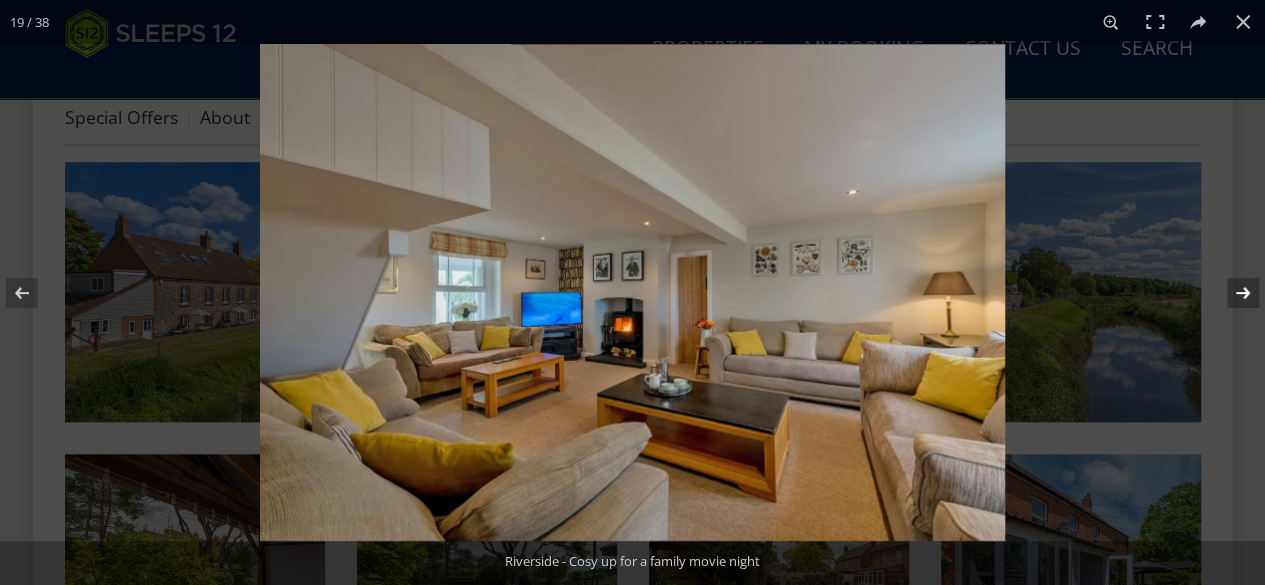 click at bounding box center (1230, 293) 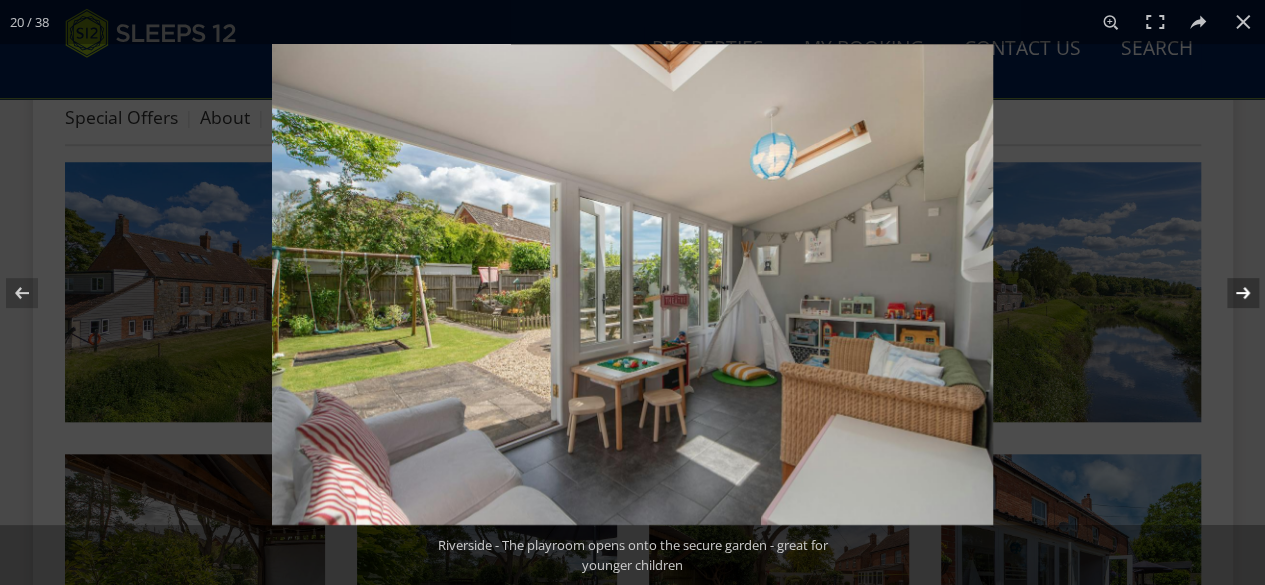 click at bounding box center (1230, 293) 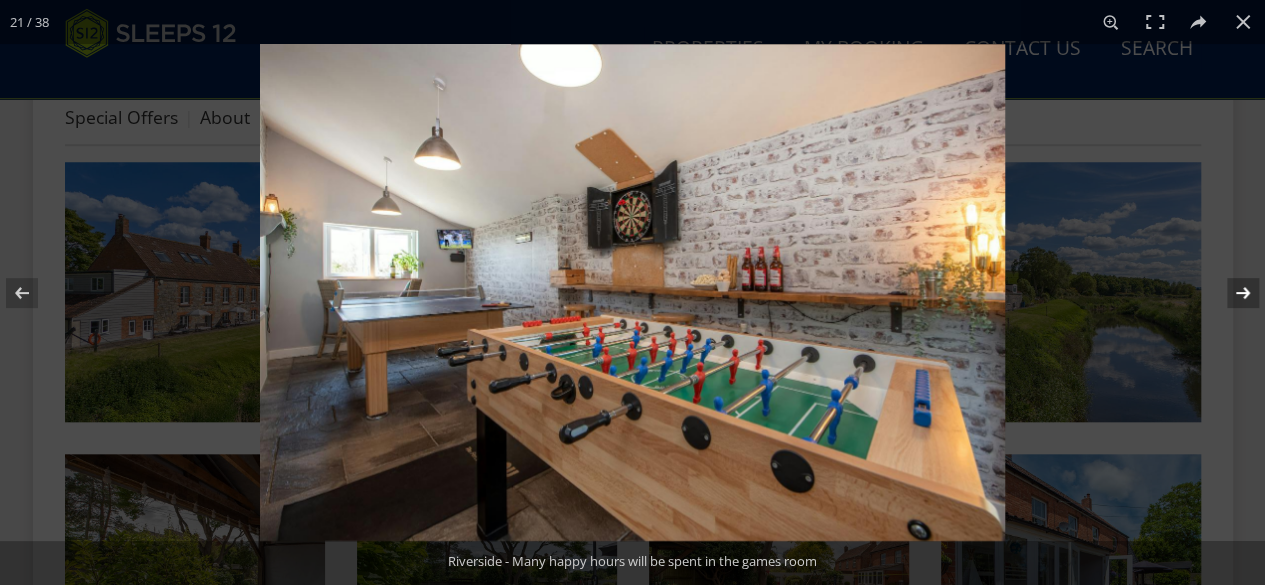 click at bounding box center [1230, 293] 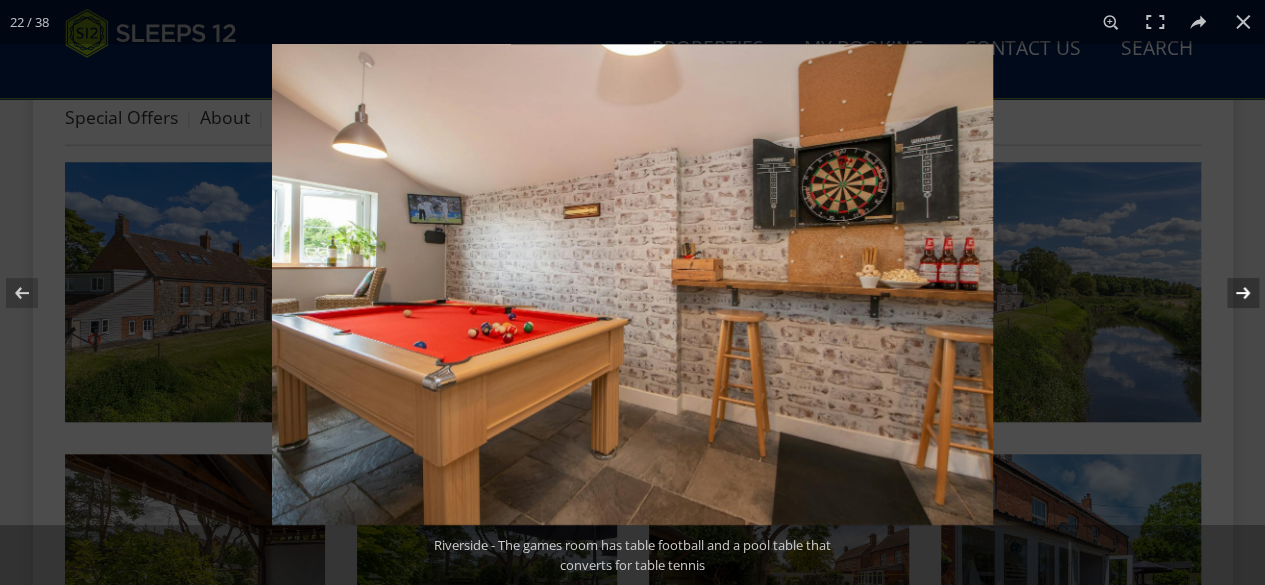 click at bounding box center [1230, 293] 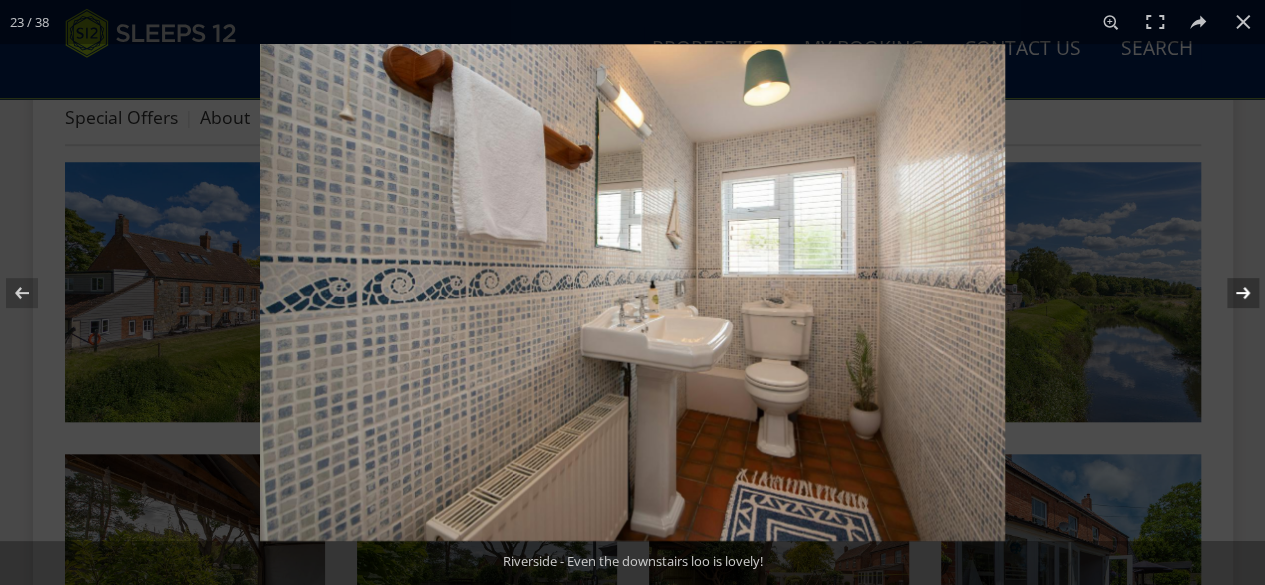 click at bounding box center [1230, 293] 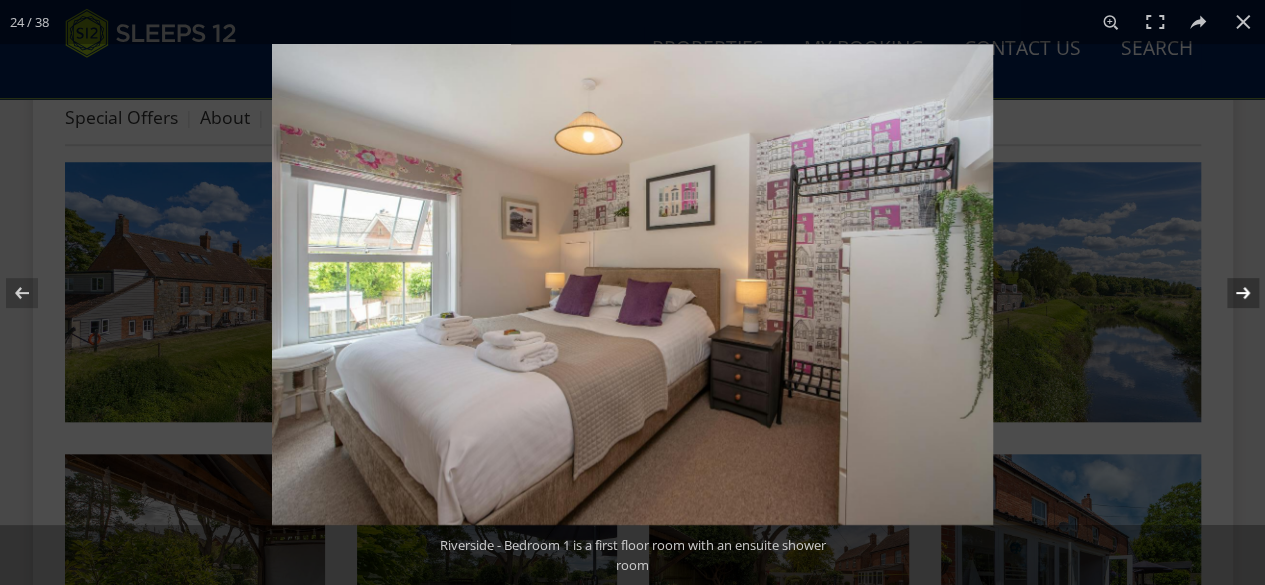 click at bounding box center [1230, 293] 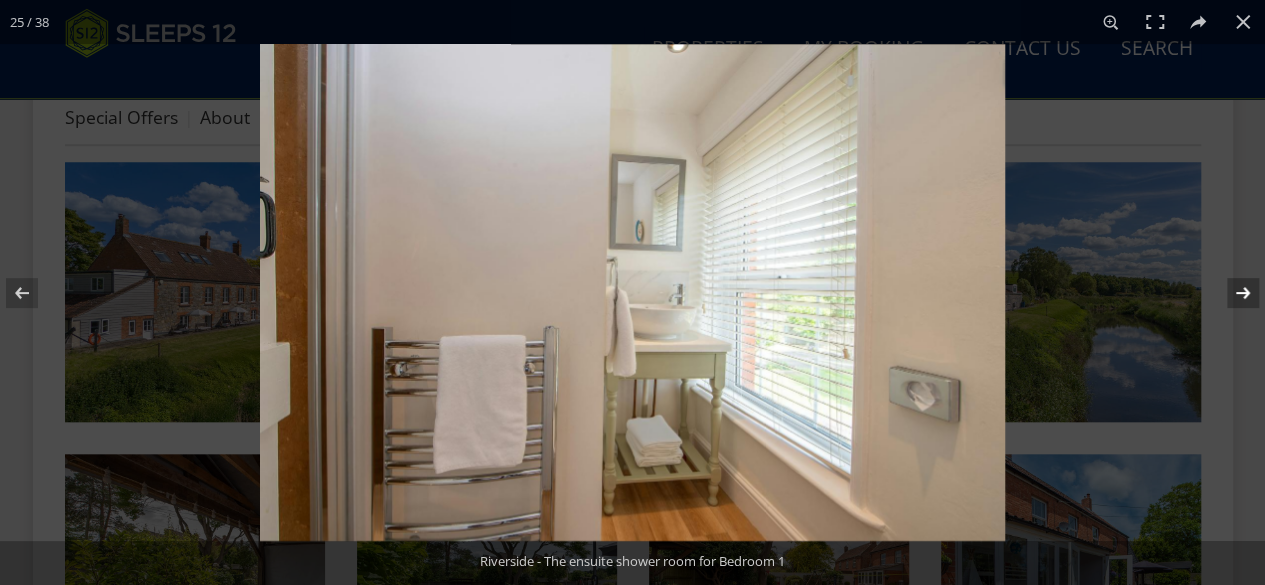 click at bounding box center [1230, 293] 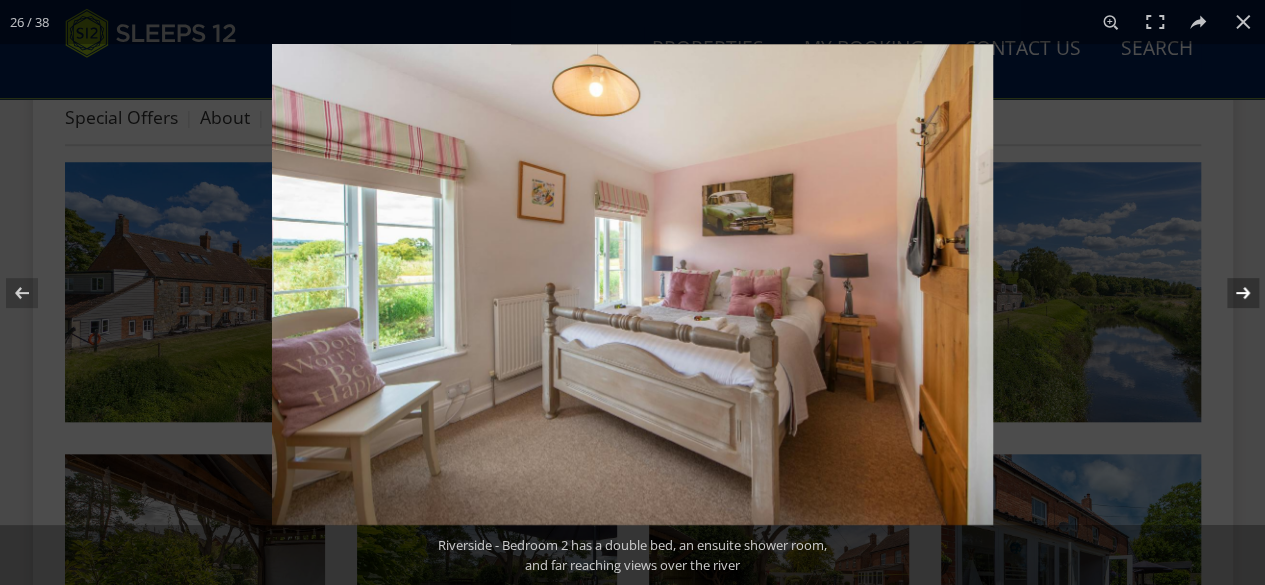 click at bounding box center (1230, 293) 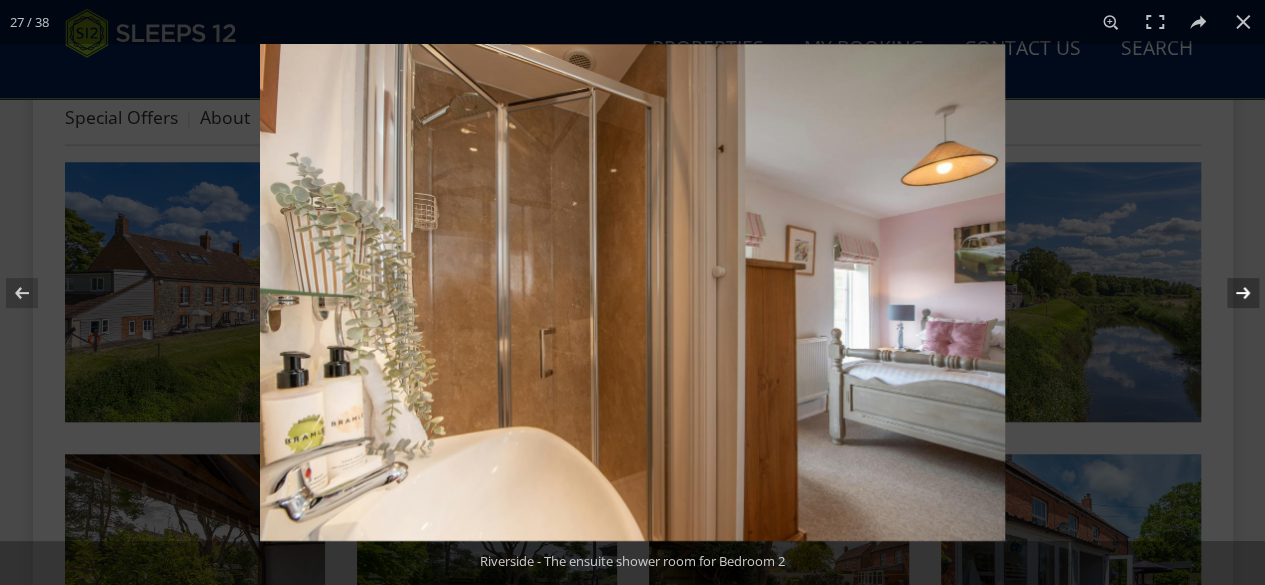 click at bounding box center [1230, 293] 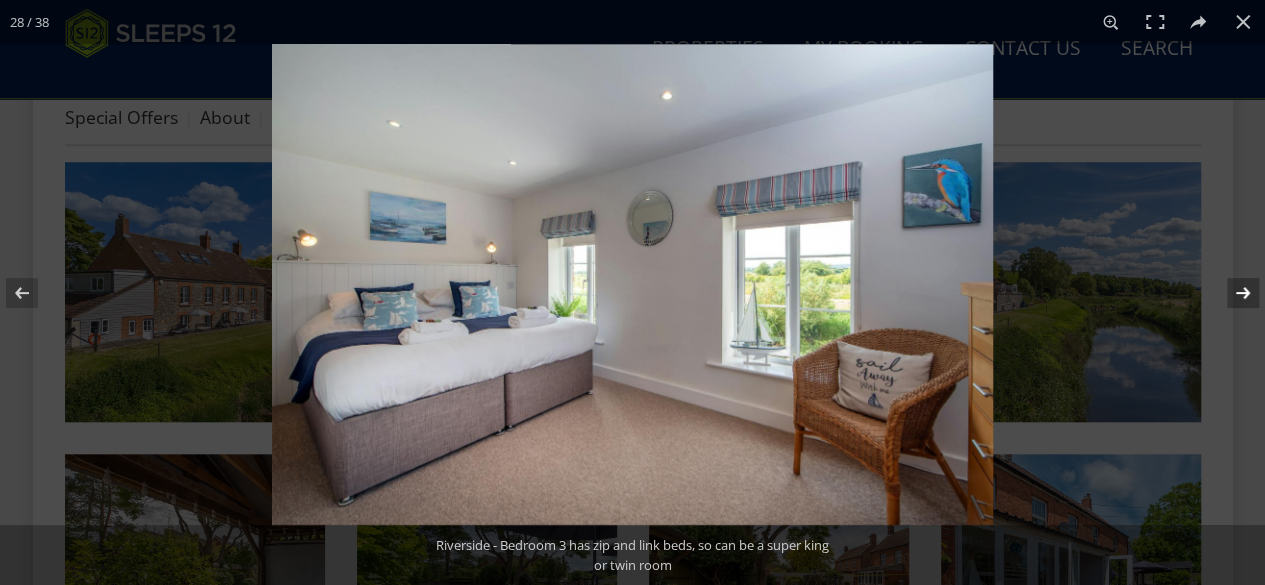 click at bounding box center [1230, 293] 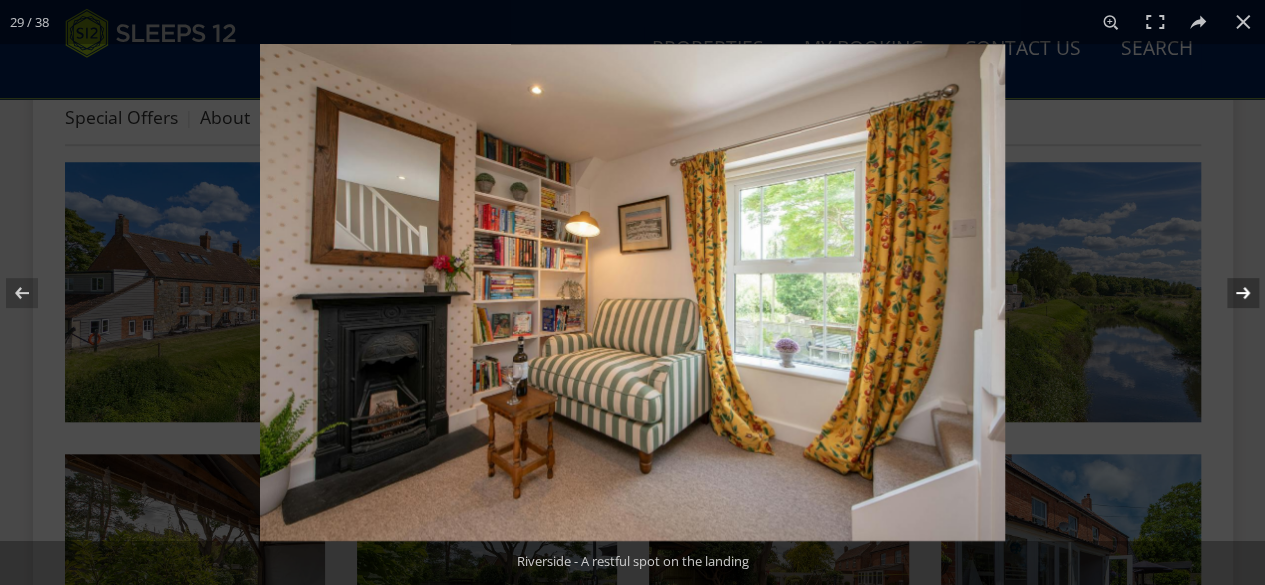 click at bounding box center [1230, 293] 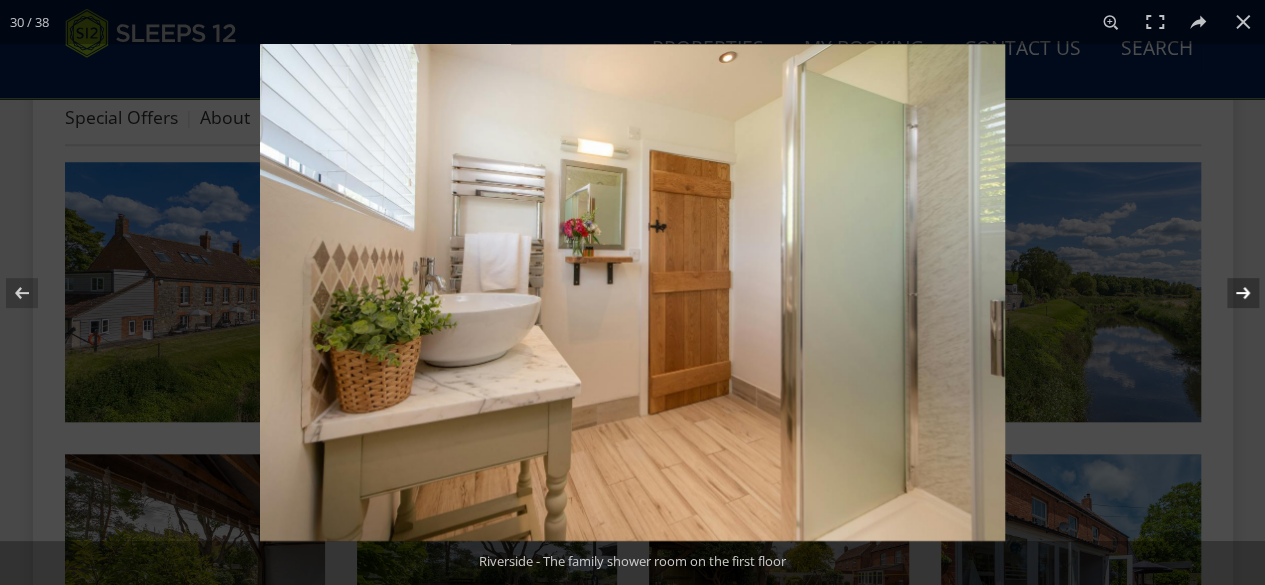 click at bounding box center [1230, 293] 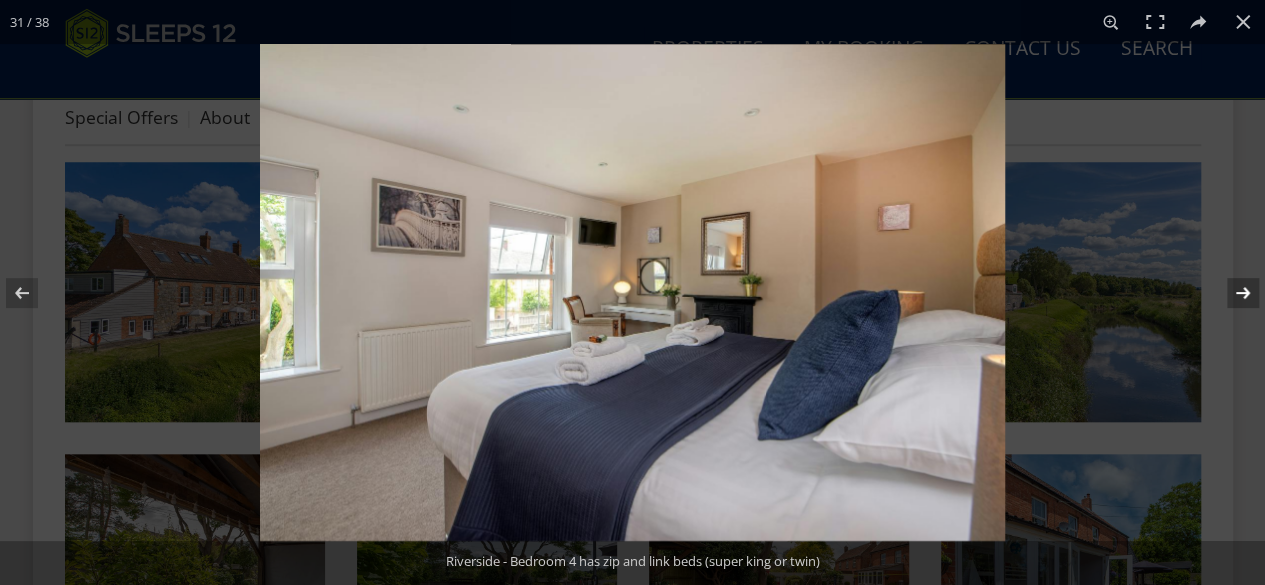 click at bounding box center [1230, 293] 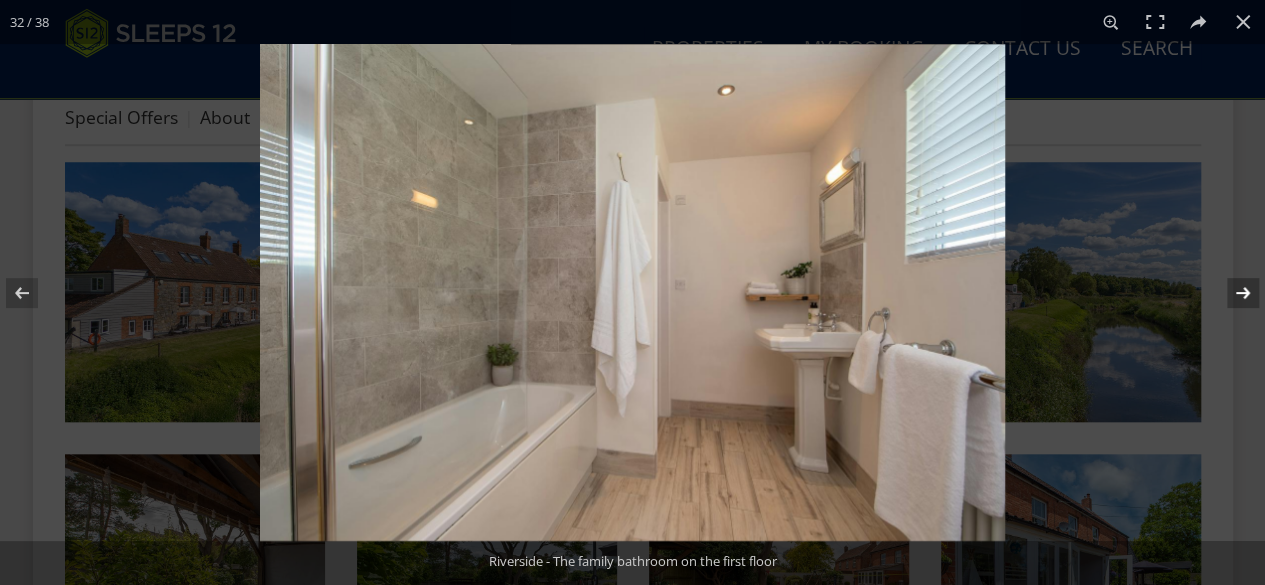 click at bounding box center (1230, 293) 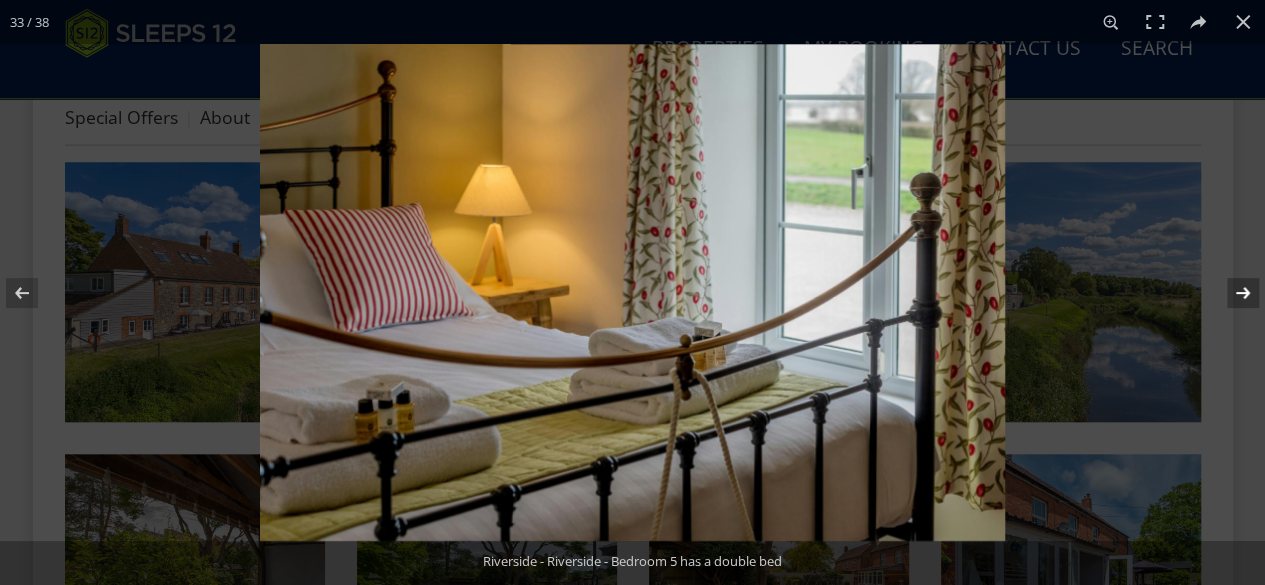 click at bounding box center [1230, 293] 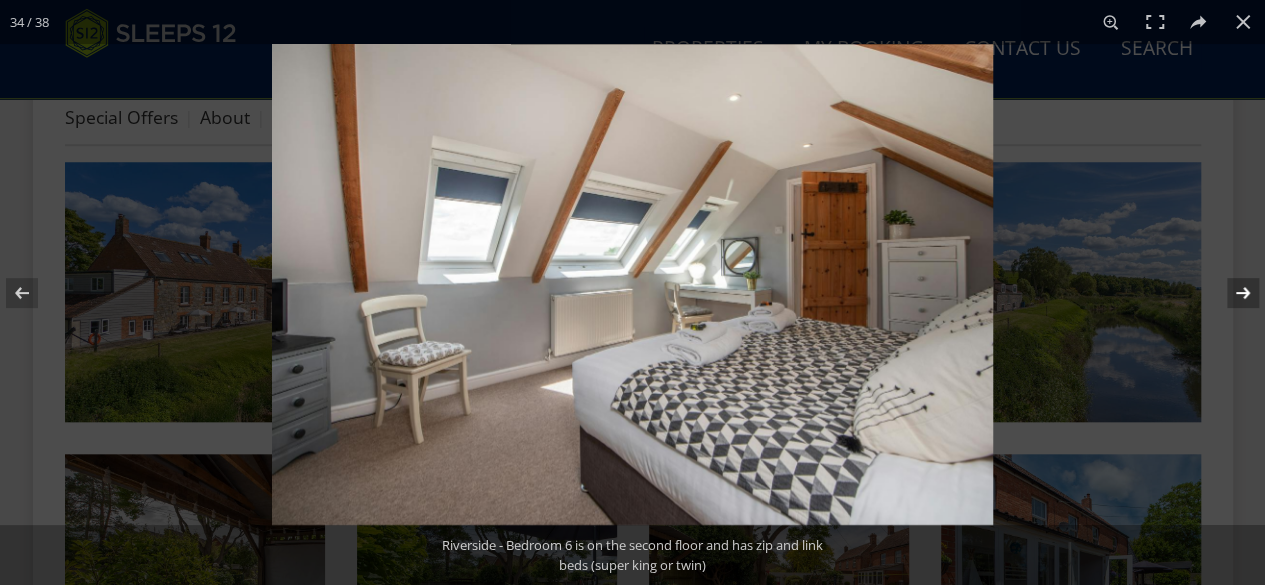 click at bounding box center (1230, 293) 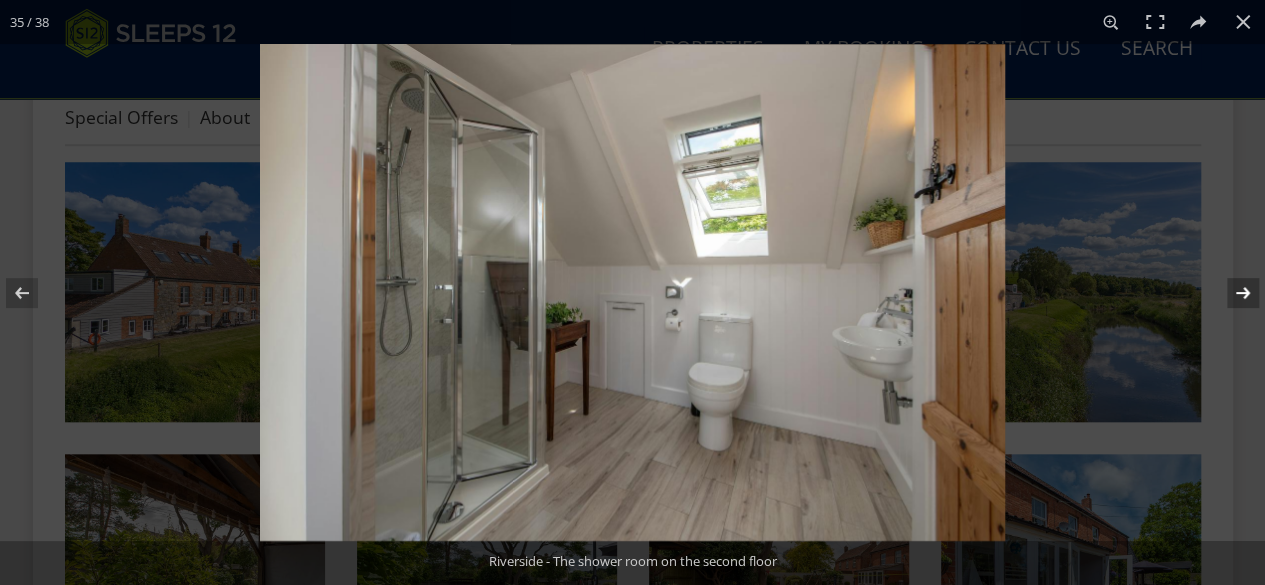 click at bounding box center (1230, 293) 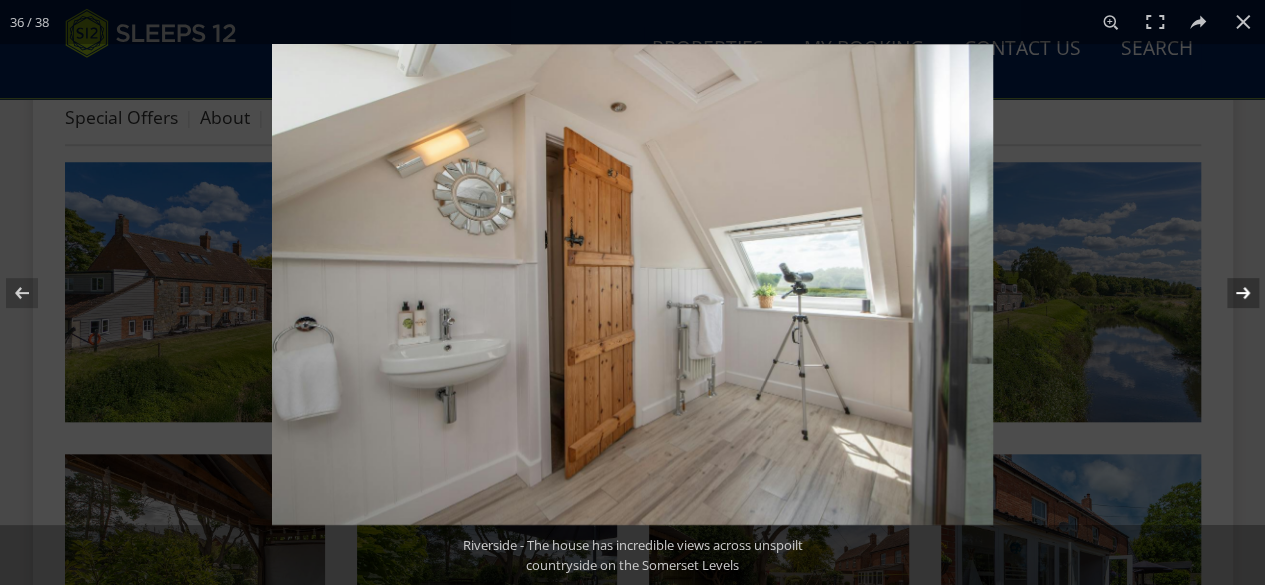 click at bounding box center [1230, 293] 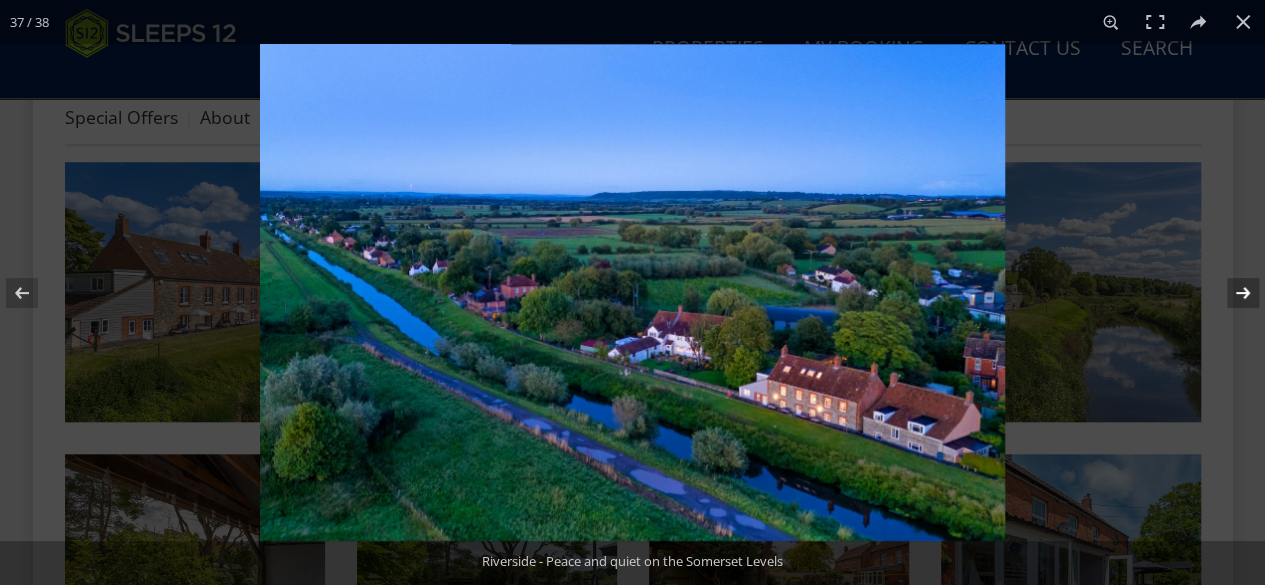click at bounding box center [1230, 293] 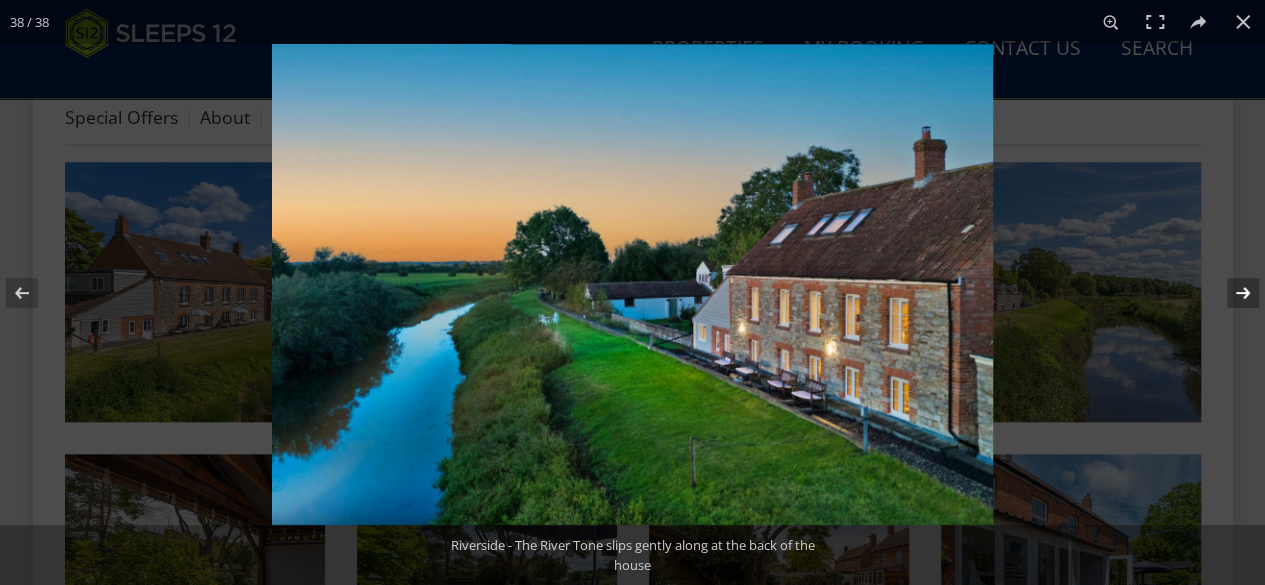 click at bounding box center [1230, 293] 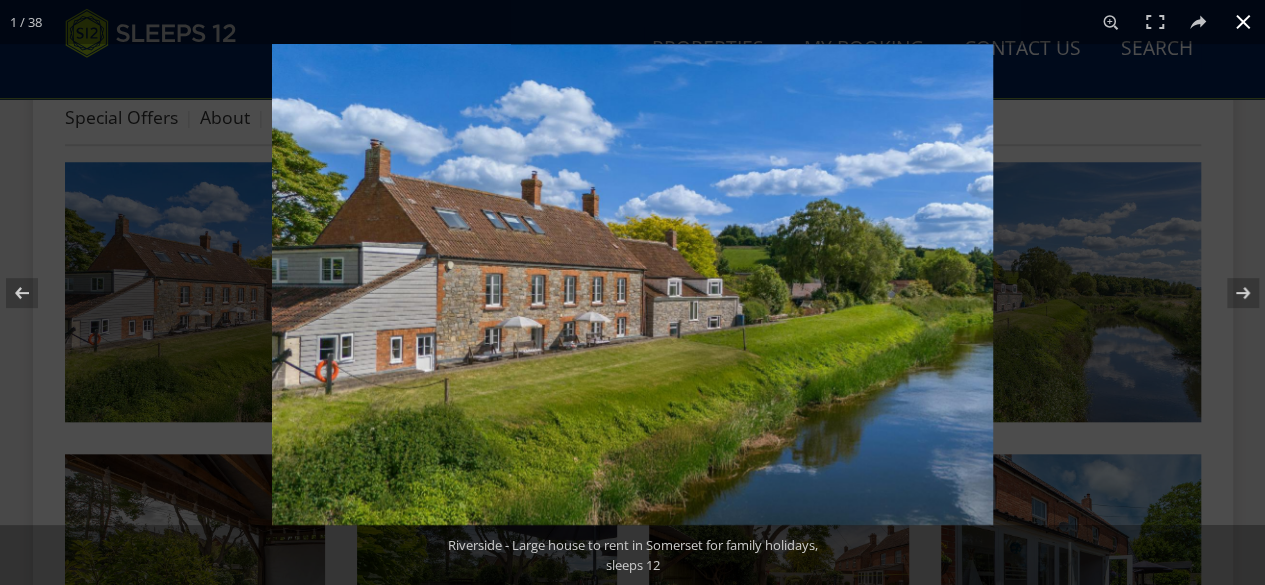 click at bounding box center [1243, 22] 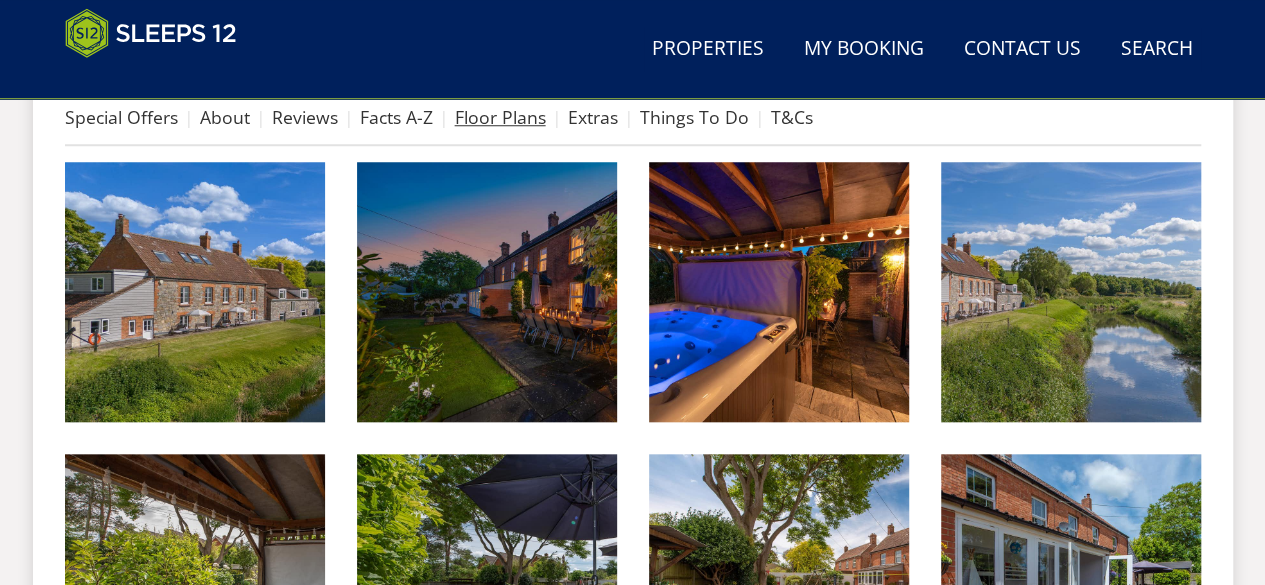 click on "Floor Plans" at bounding box center [500, 117] 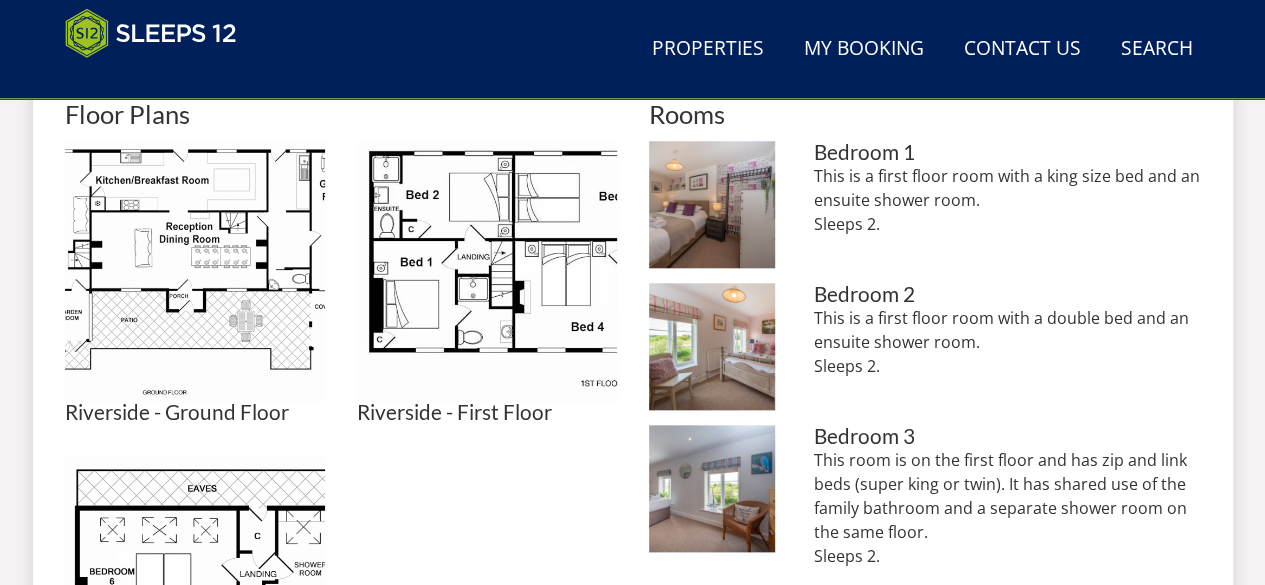 scroll, scrollTop: 904, scrollLeft: 0, axis: vertical 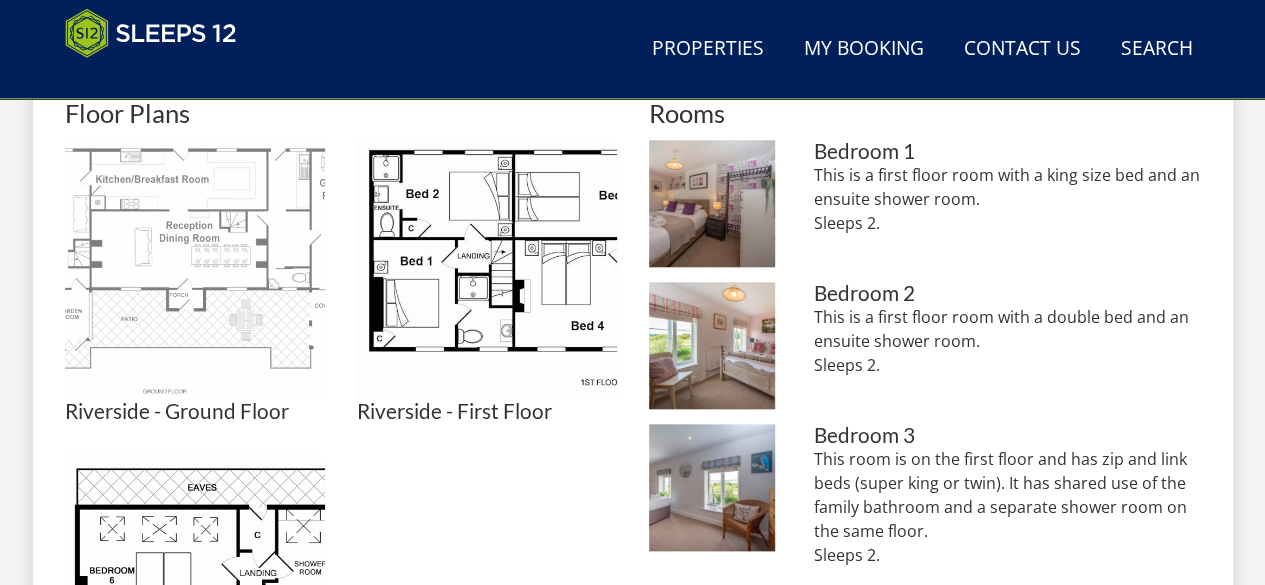 click at bounding box center (195, 270) 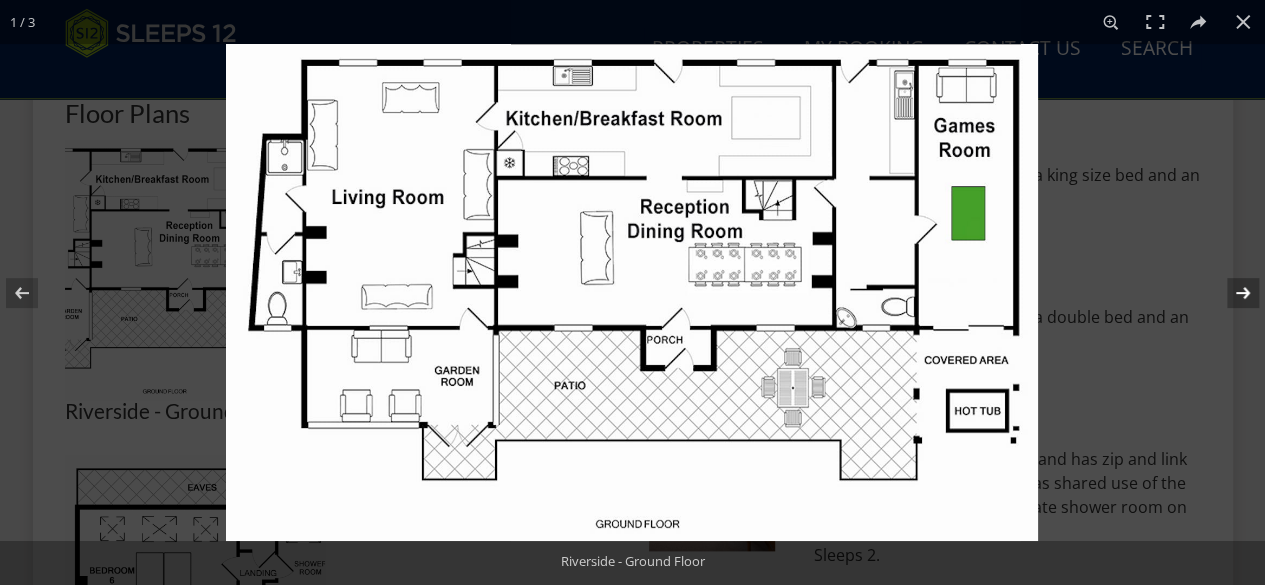 click at bounding box center [1230, 293] 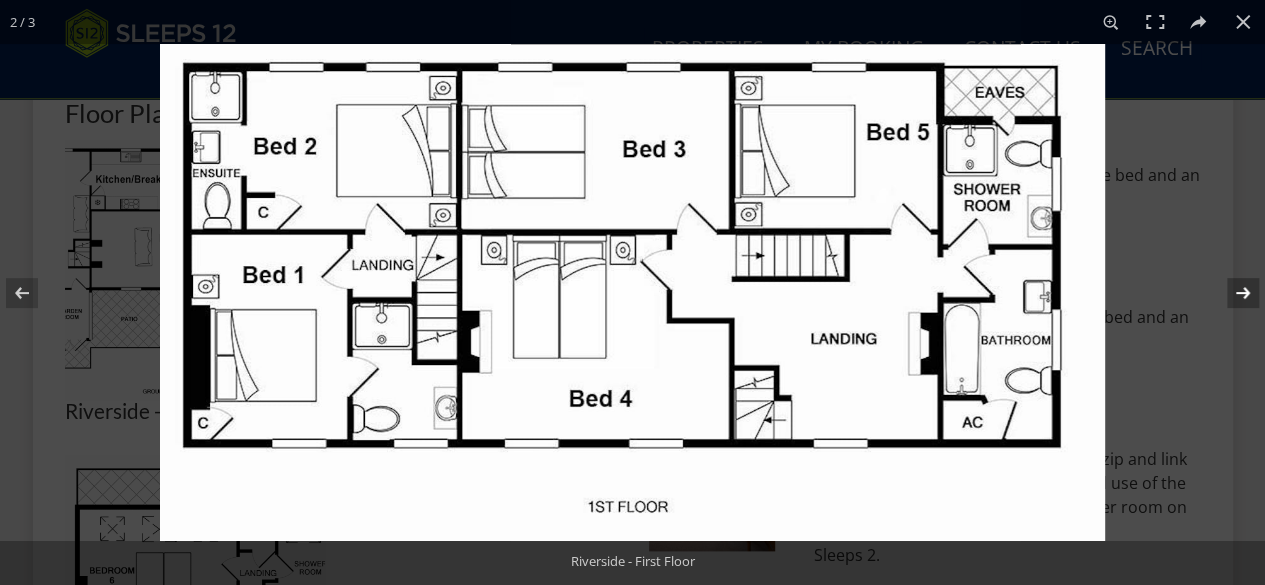 click at bounding box center (1230, 293) 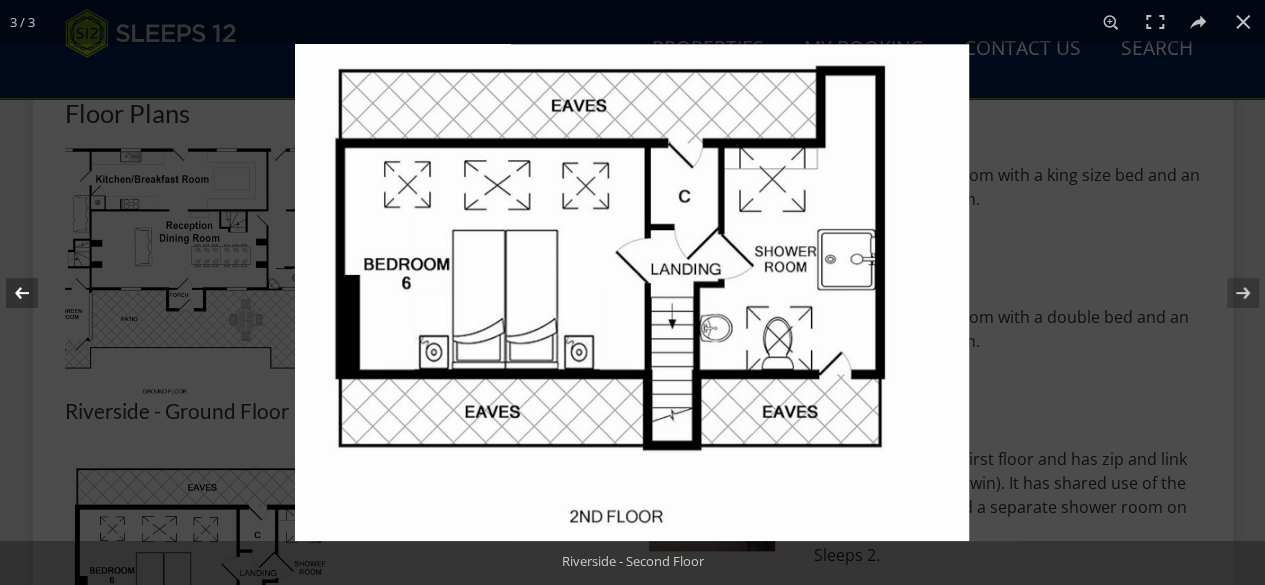 click at bounding box center (35, 293) 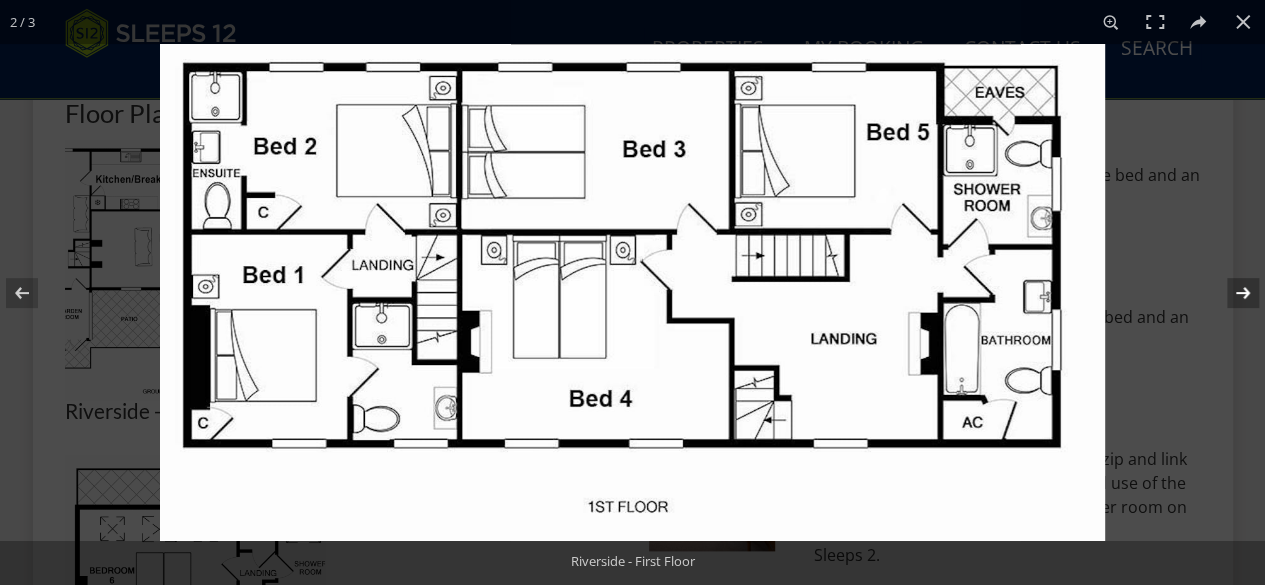 click at bounding box center (1230, 293) 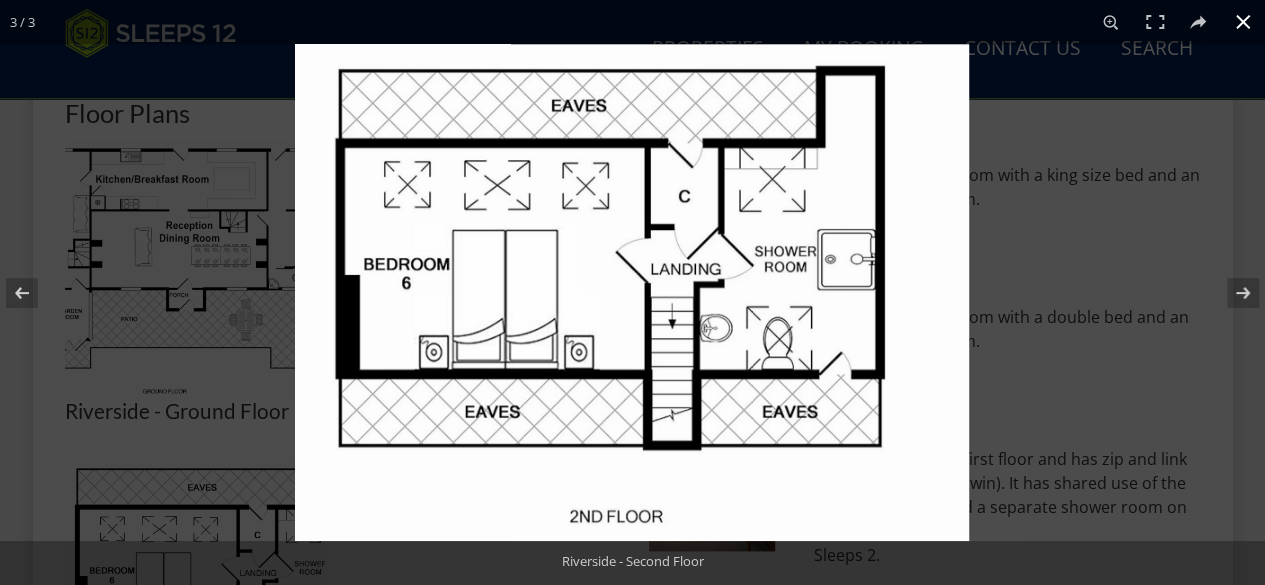 click at bounding box center (1243, 22) 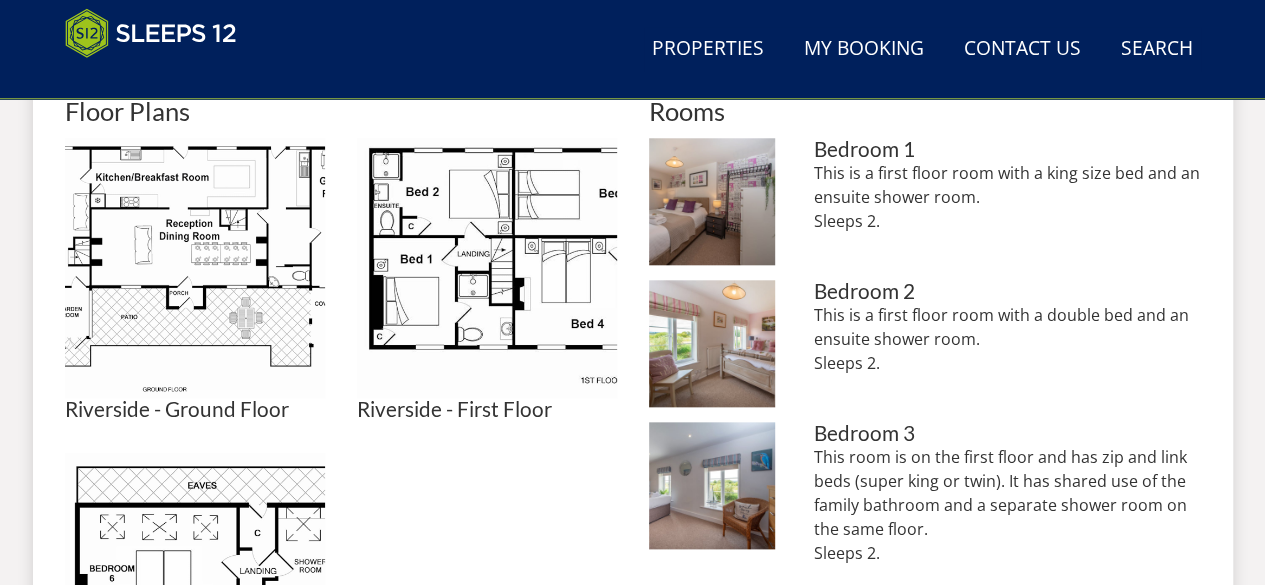 scroll, scrollTop: 876, scrollLeft: 0, axis: vertical 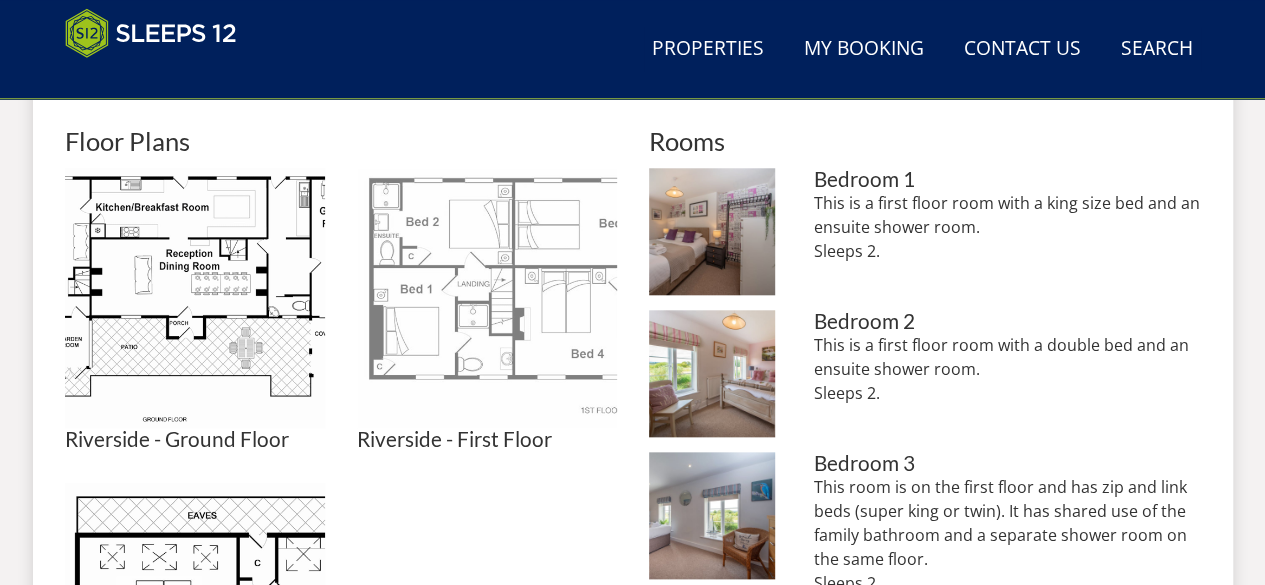 click at bounding box center (487, 298) 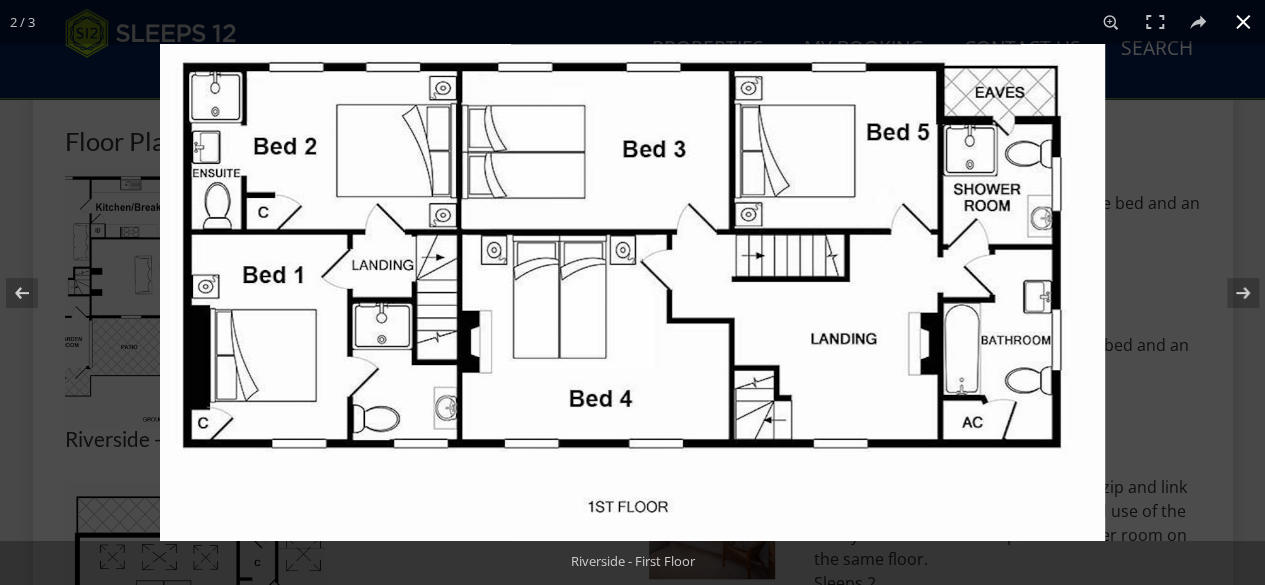 click at bounding box center [1243, 22] 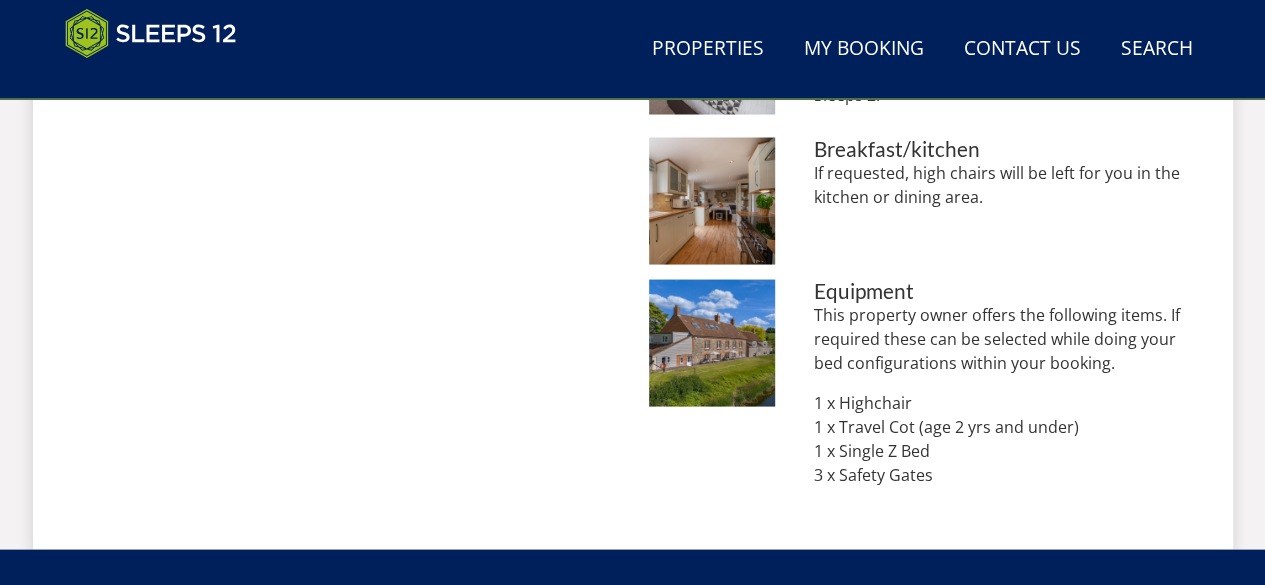 scroll, scrollTop: 1841, scrollLeft: 0, axis: vertical 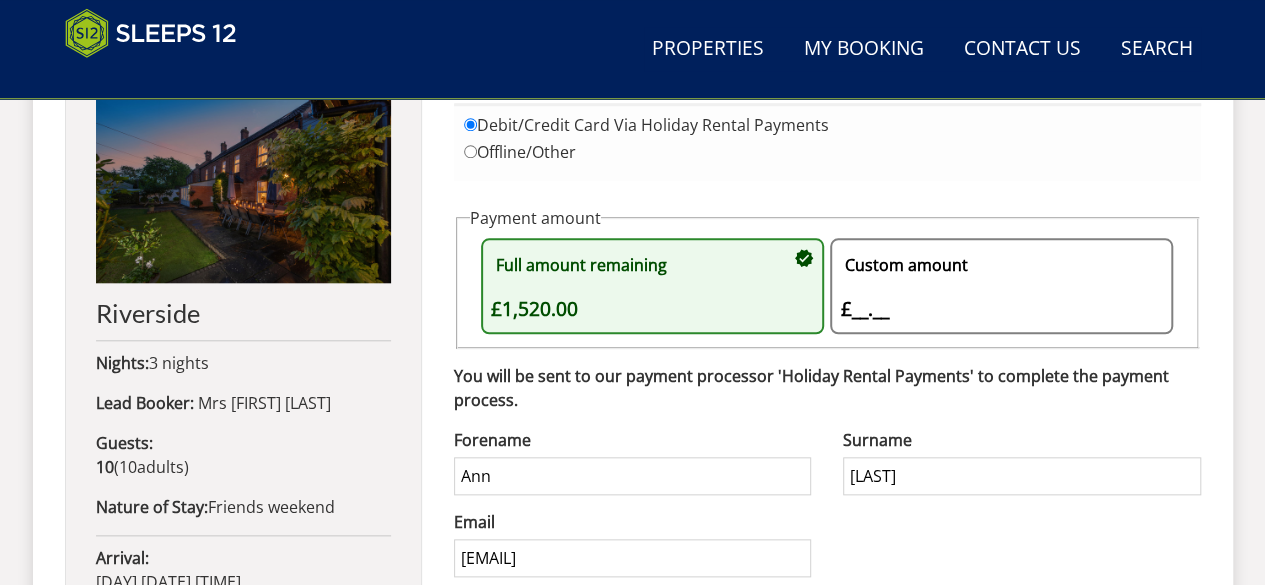 click on "Full amount remaining
£[AMOUNT]" at bounding box center [642, 286] 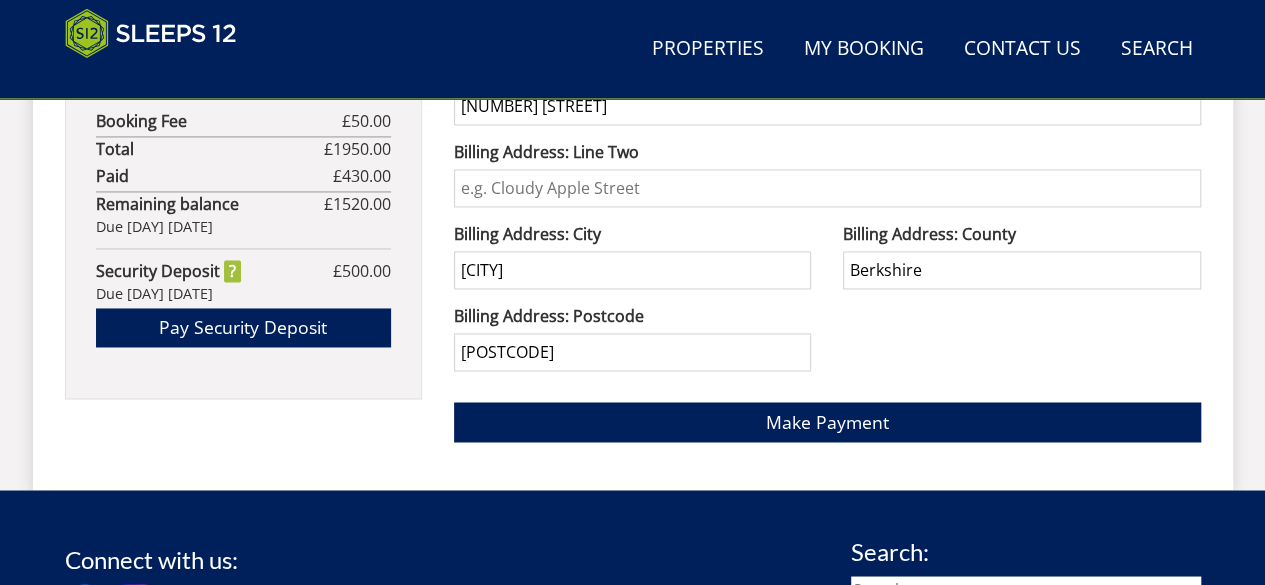 scroll, scrollTop: 1465, scrollLeft: 0, axis: vertical 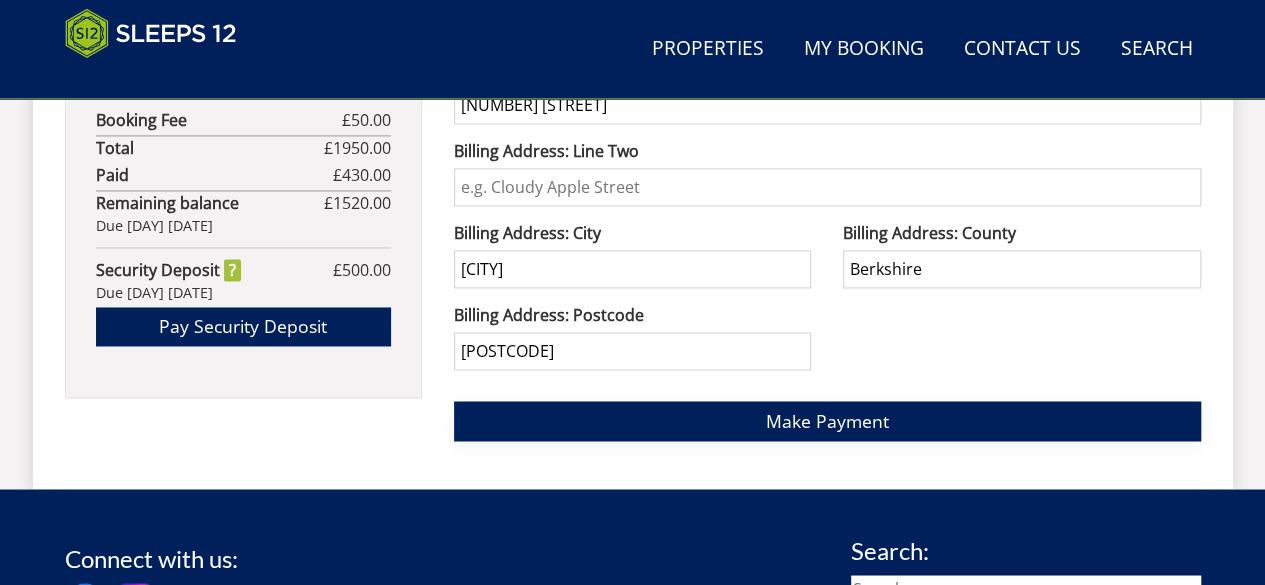 click on "Make Payment" at bounding box center (827, 421) 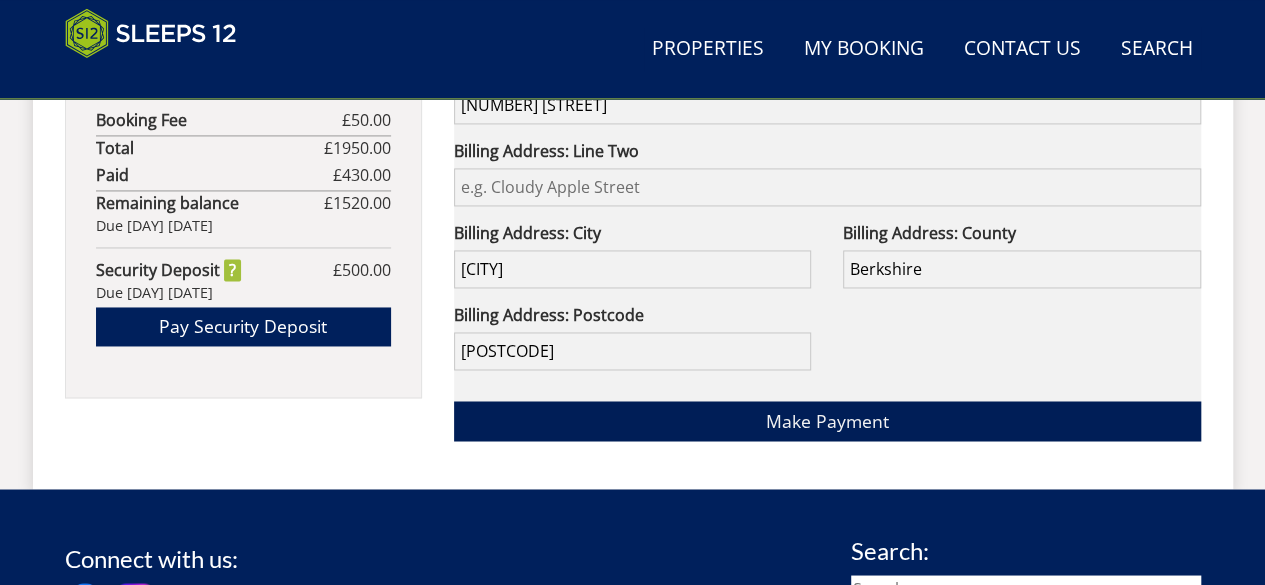 click at bounding box center (827, -37) 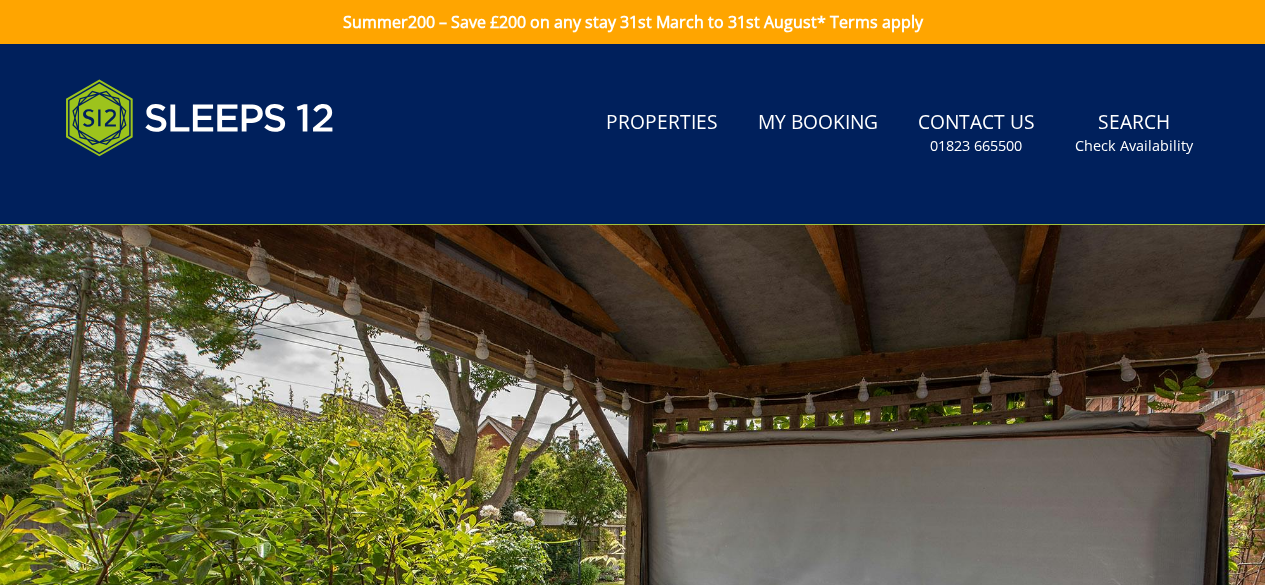 scroll, scrollTop: 0, scrollLeft: 0, axis: both 